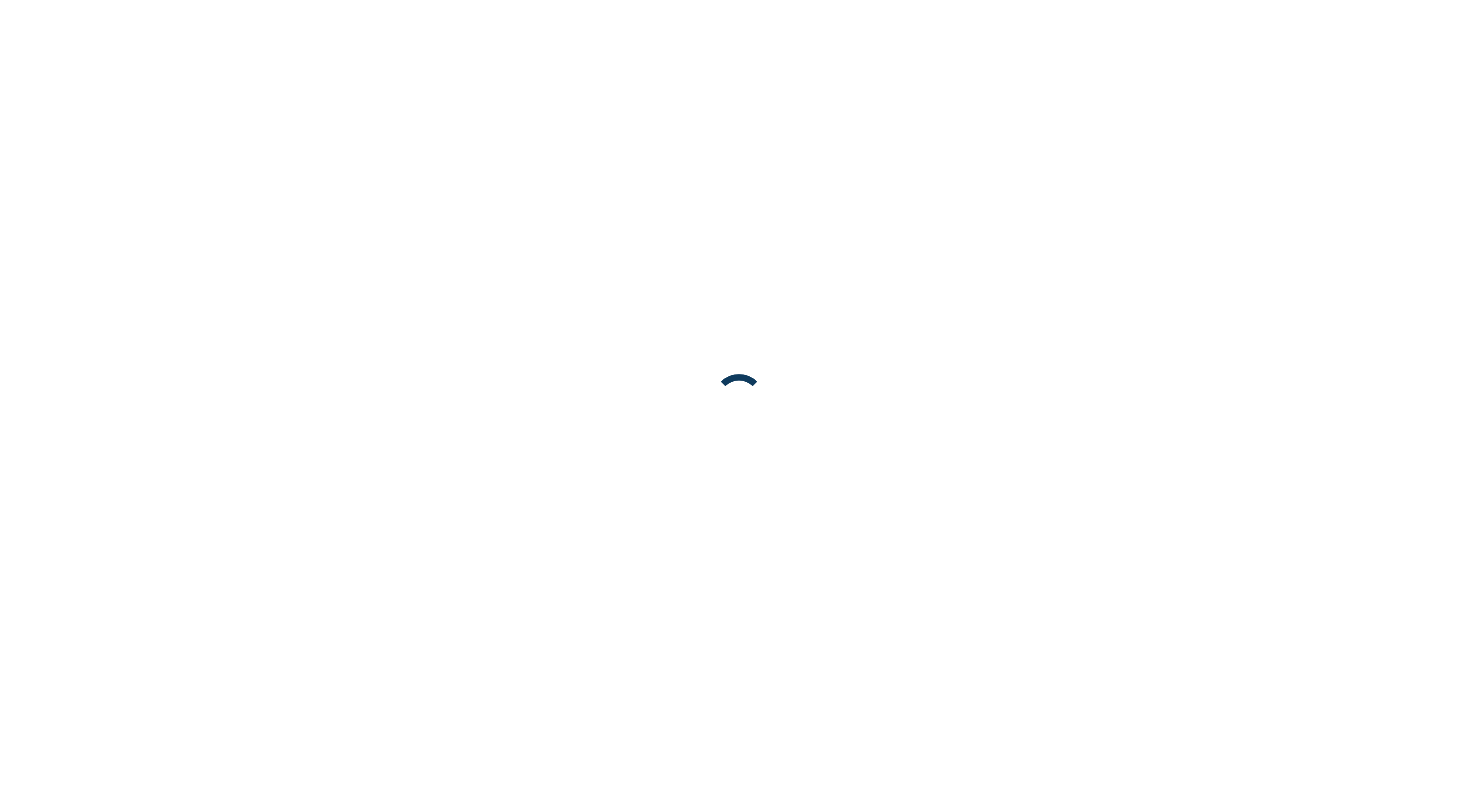 scroll, scrollTop: 0, scrollLeft: 0, axis: both 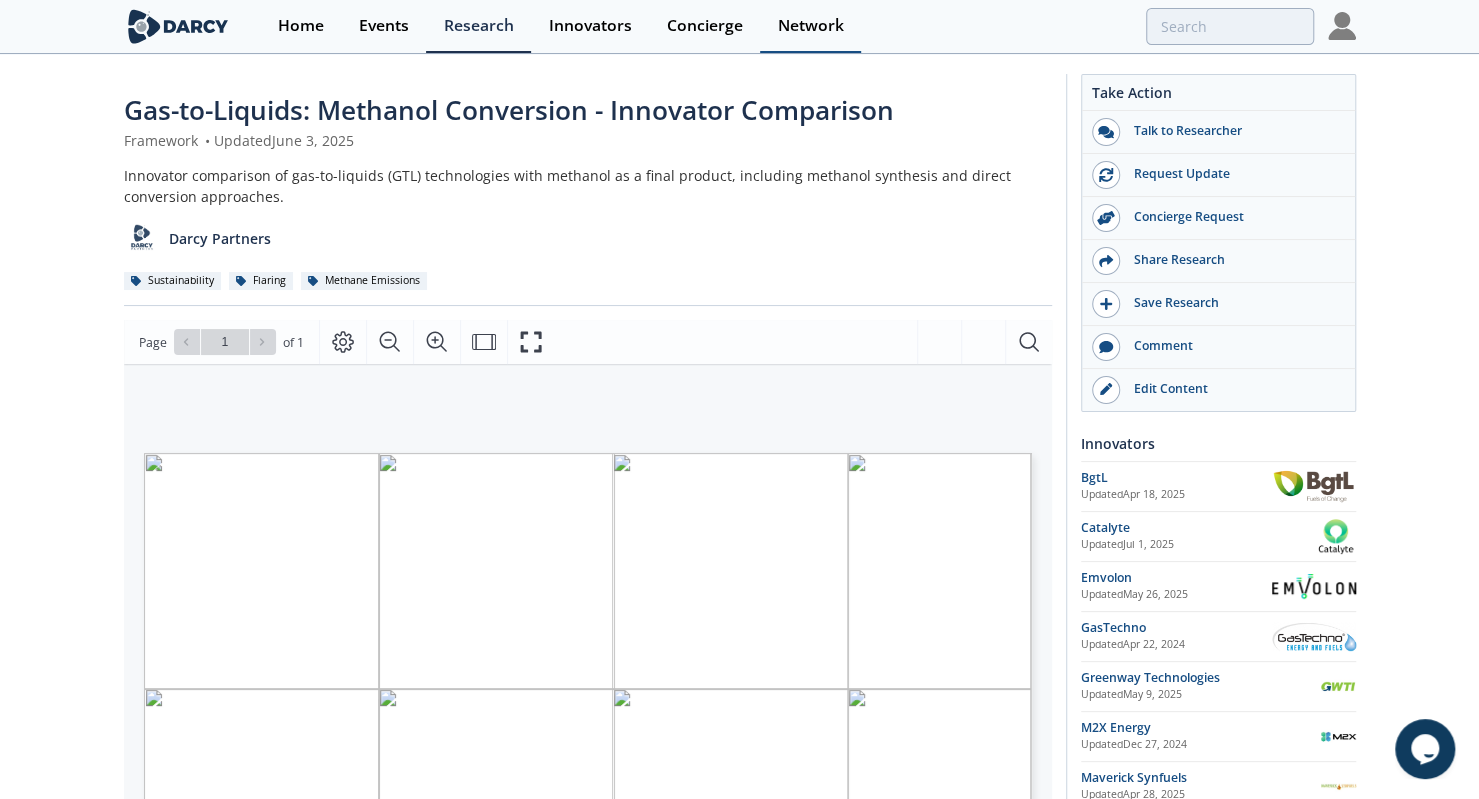 click on "Network" at bounding box center (811, 26) 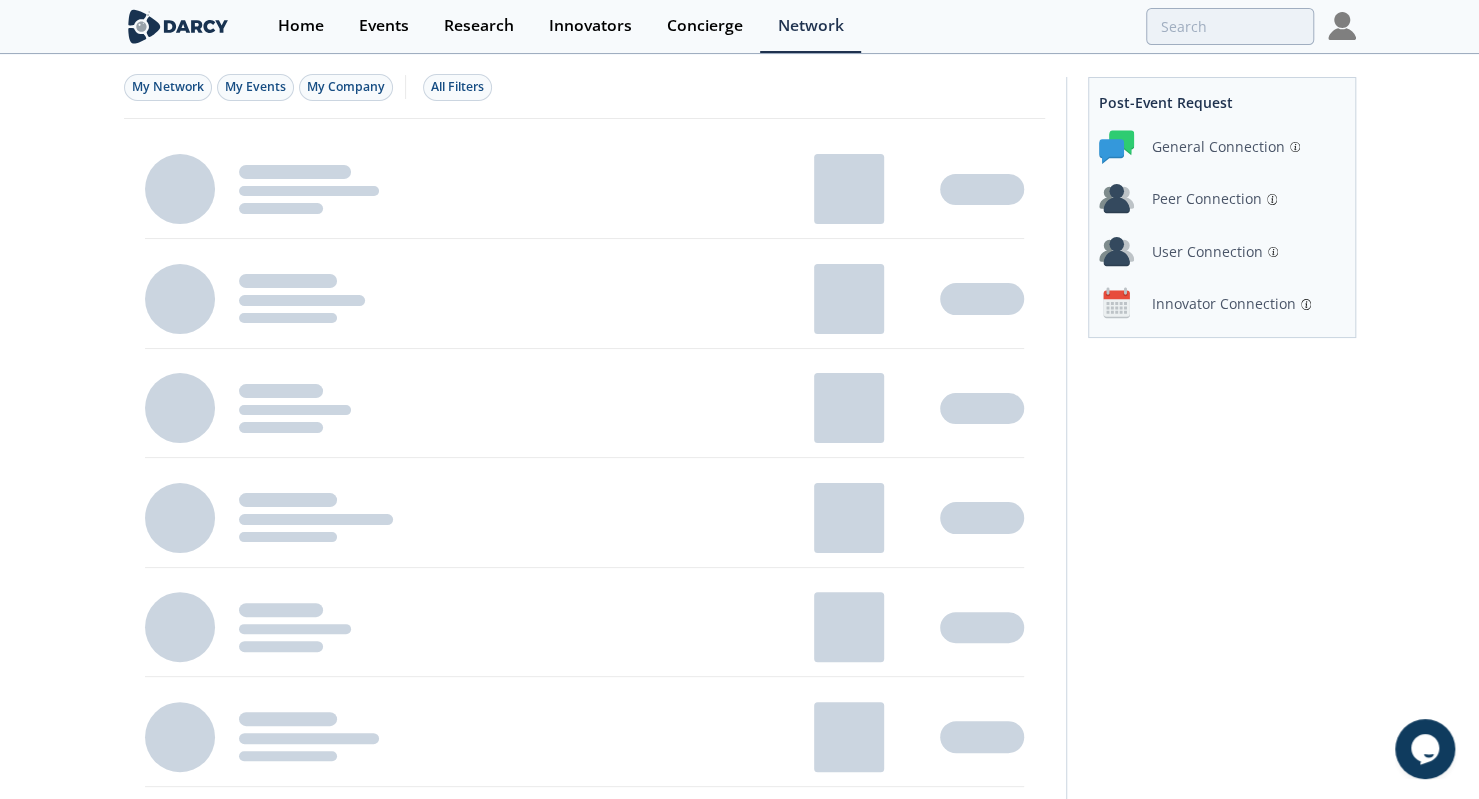 click on "Peer Connection" at bounding box center (1207, 198) 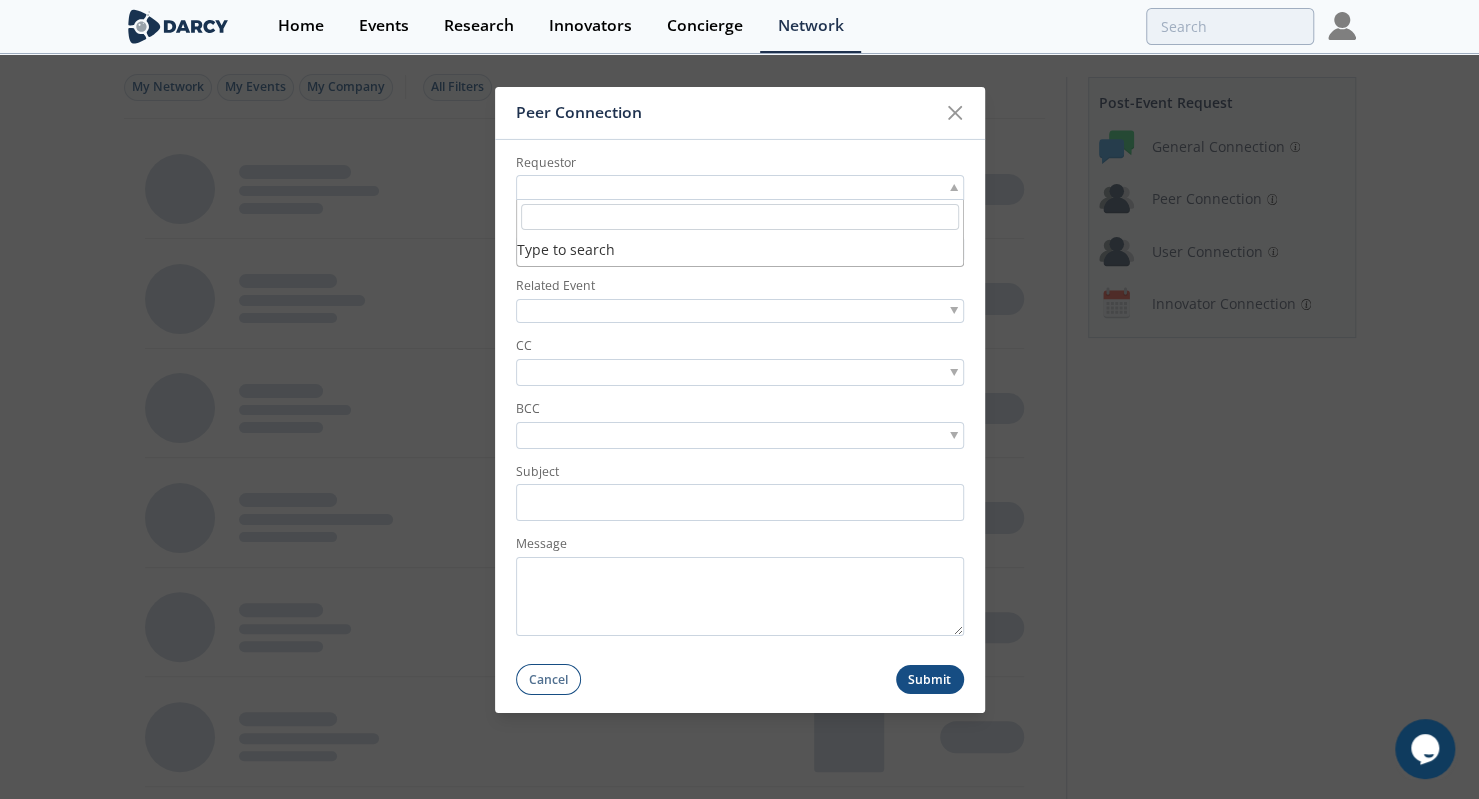 click at bounding box center (740, 187) 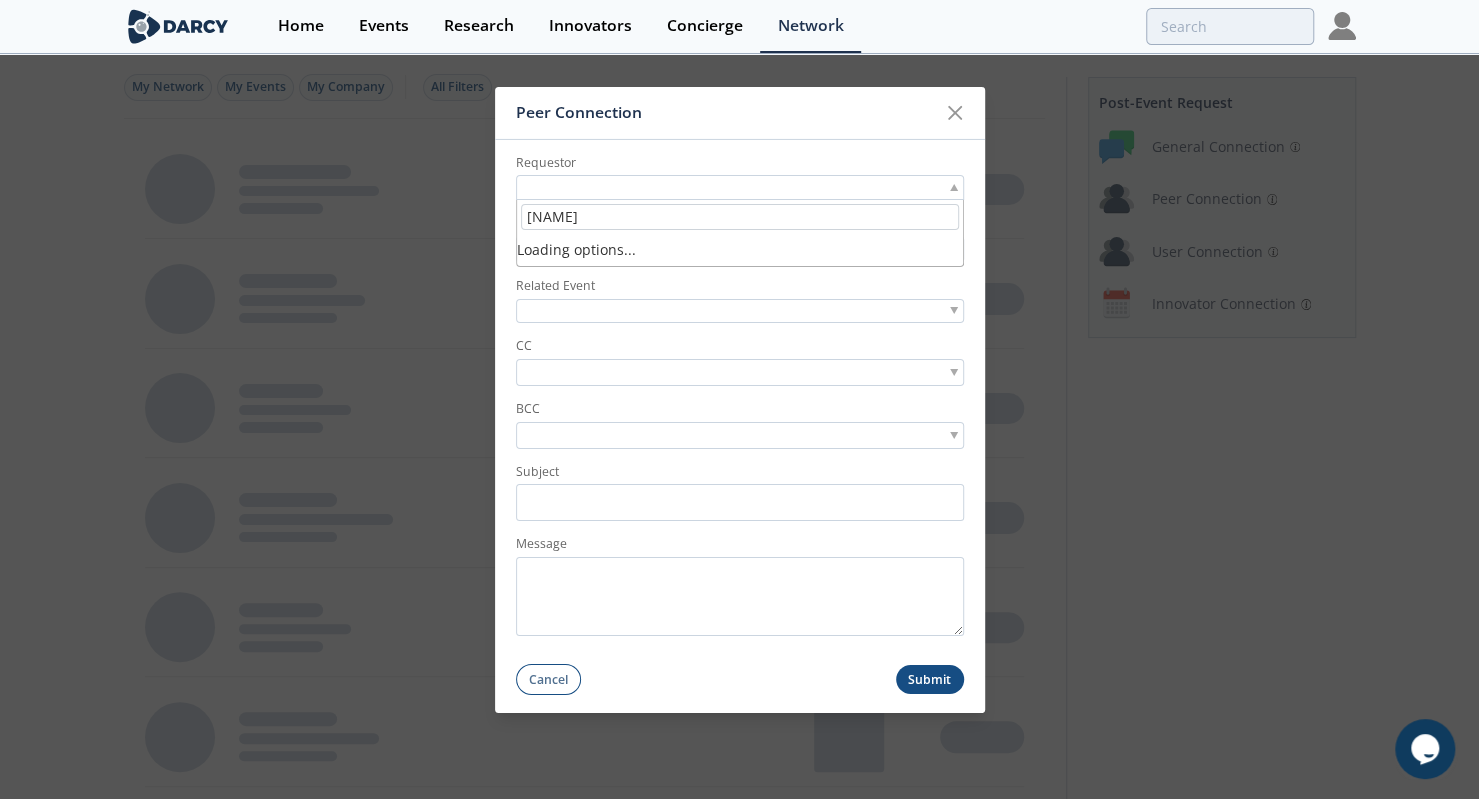 type on "[NAME]" 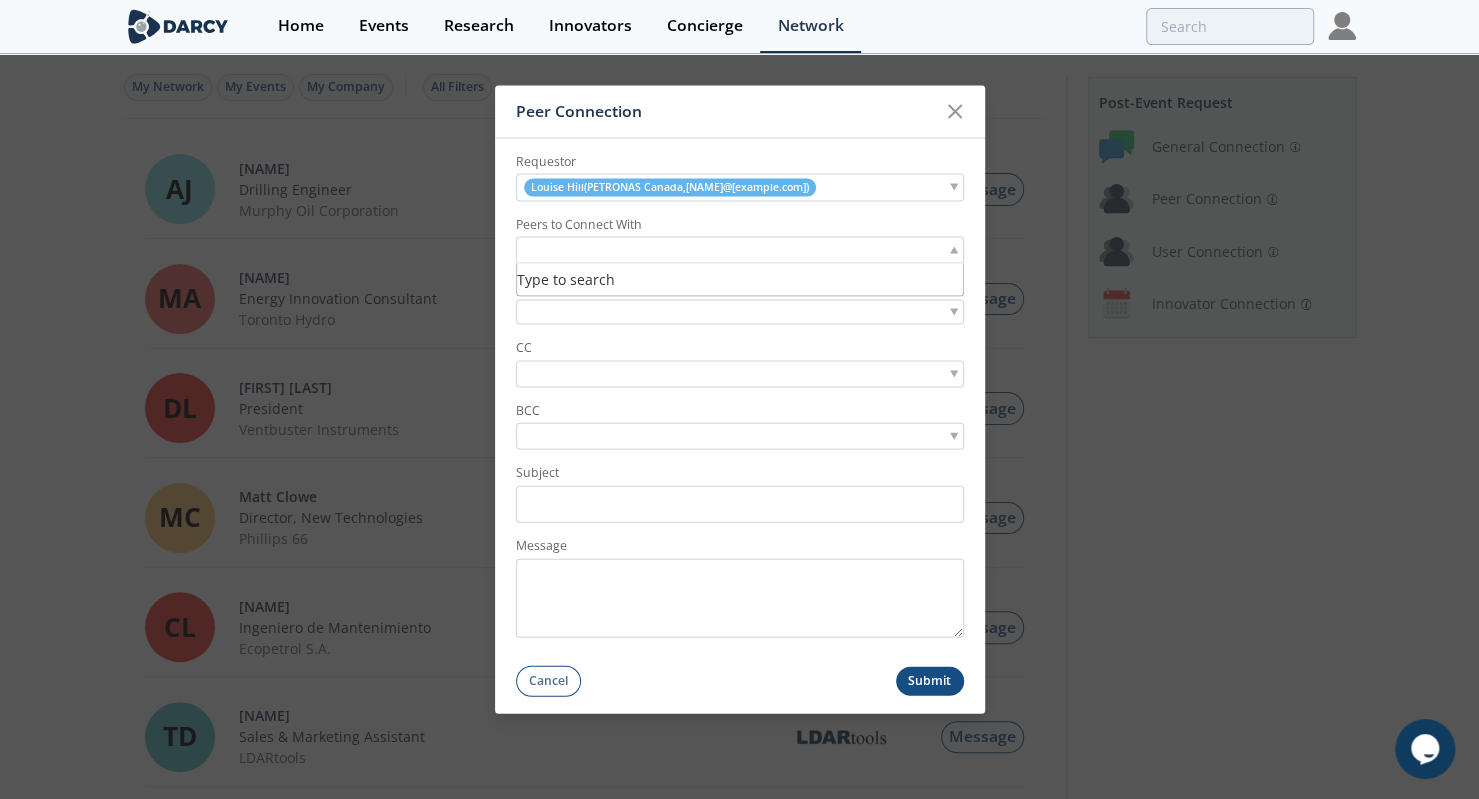 click at bounding box center [590, 250] 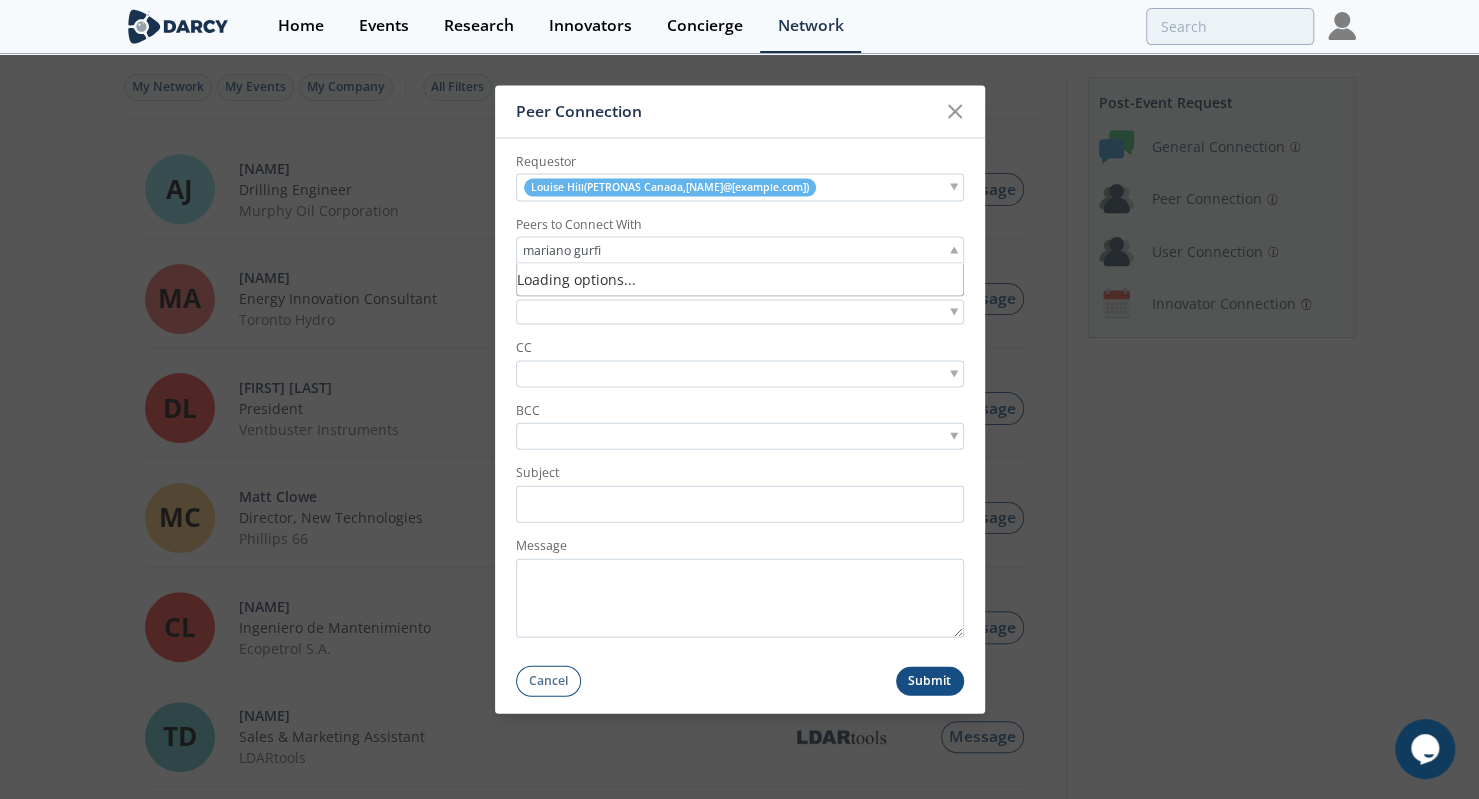 type on "[FIRST] [LAST]" 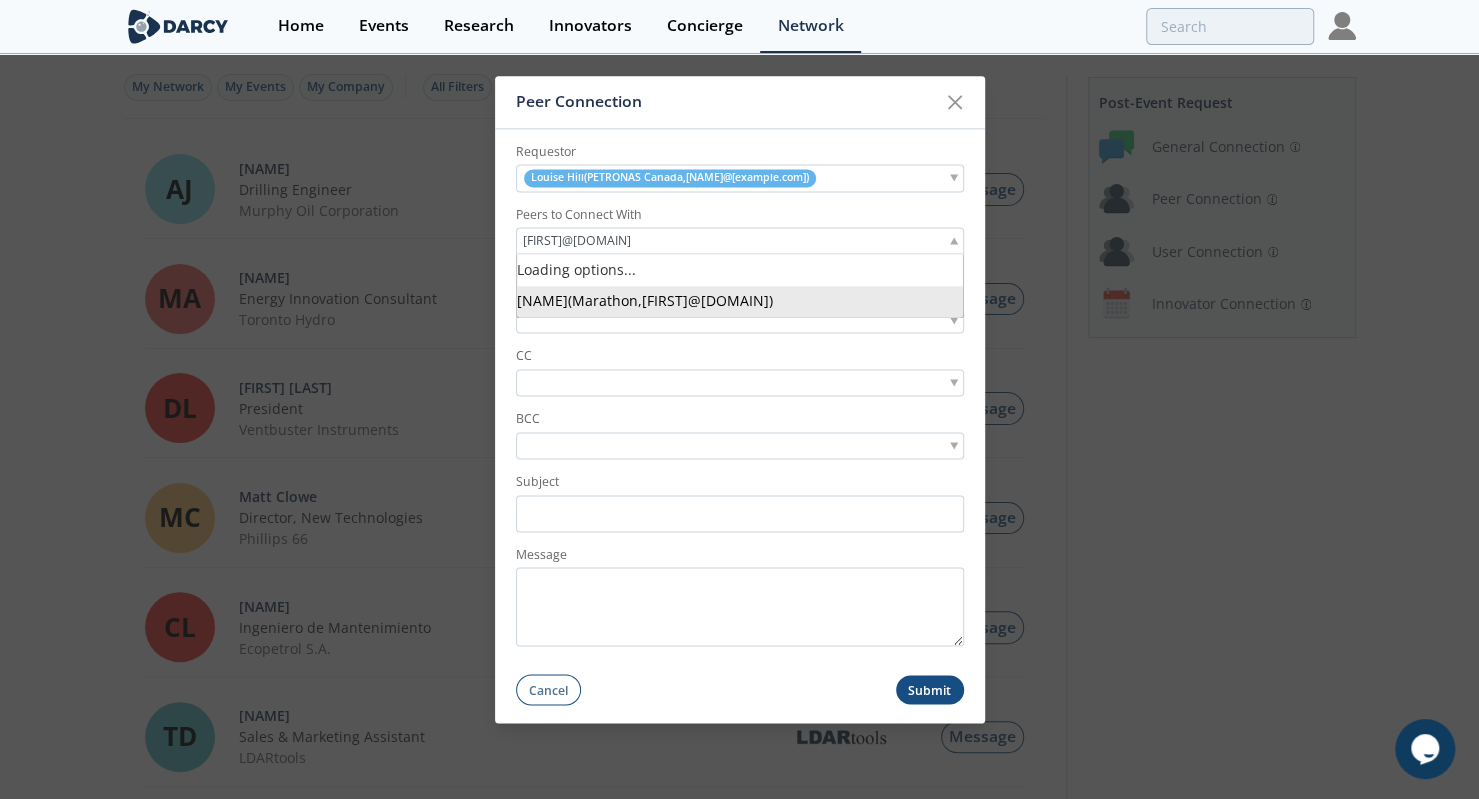 scroll, scrollTop: 0, scrollLeft: 0, axis: both 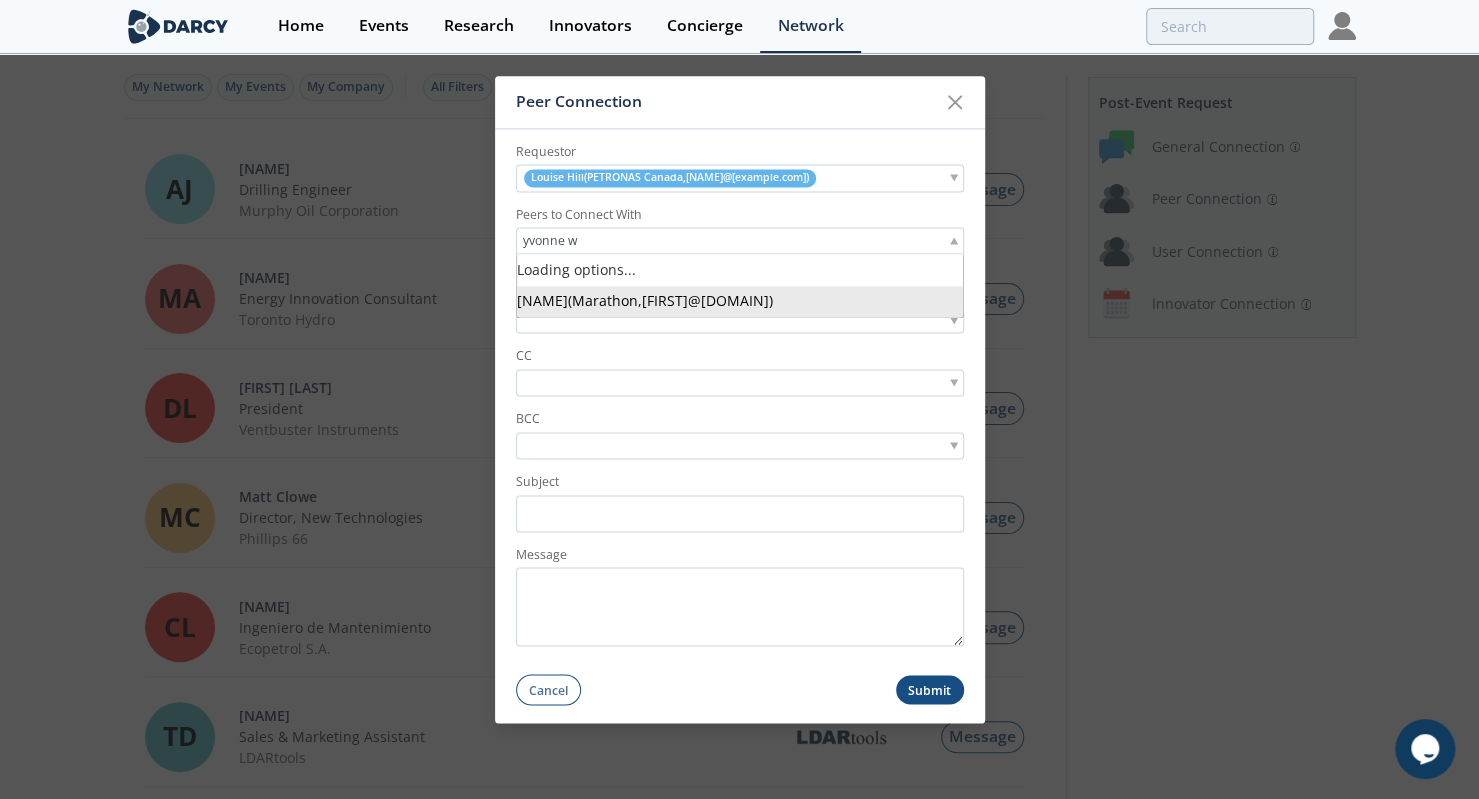 type on "[FIRST] [LAST]" 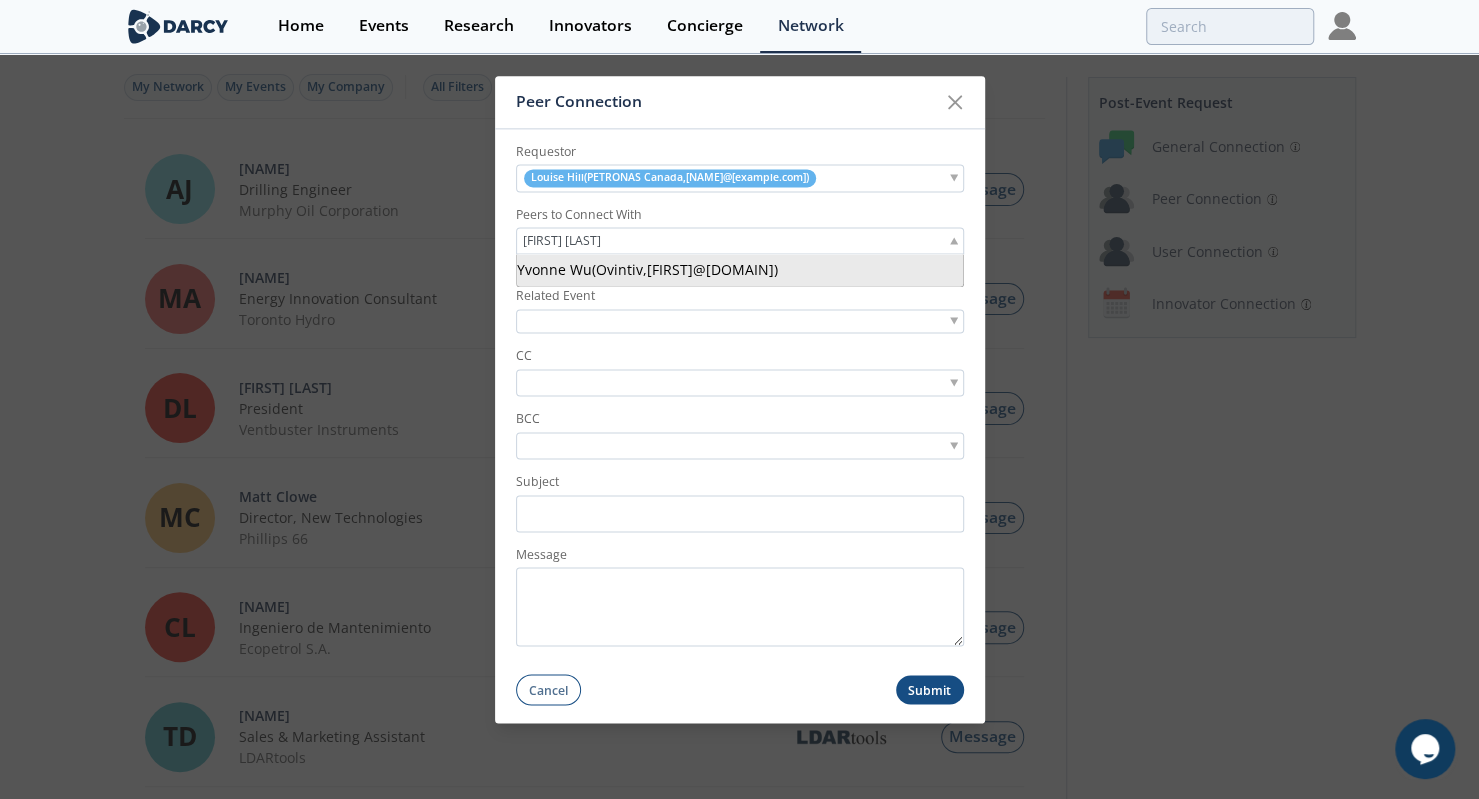 type 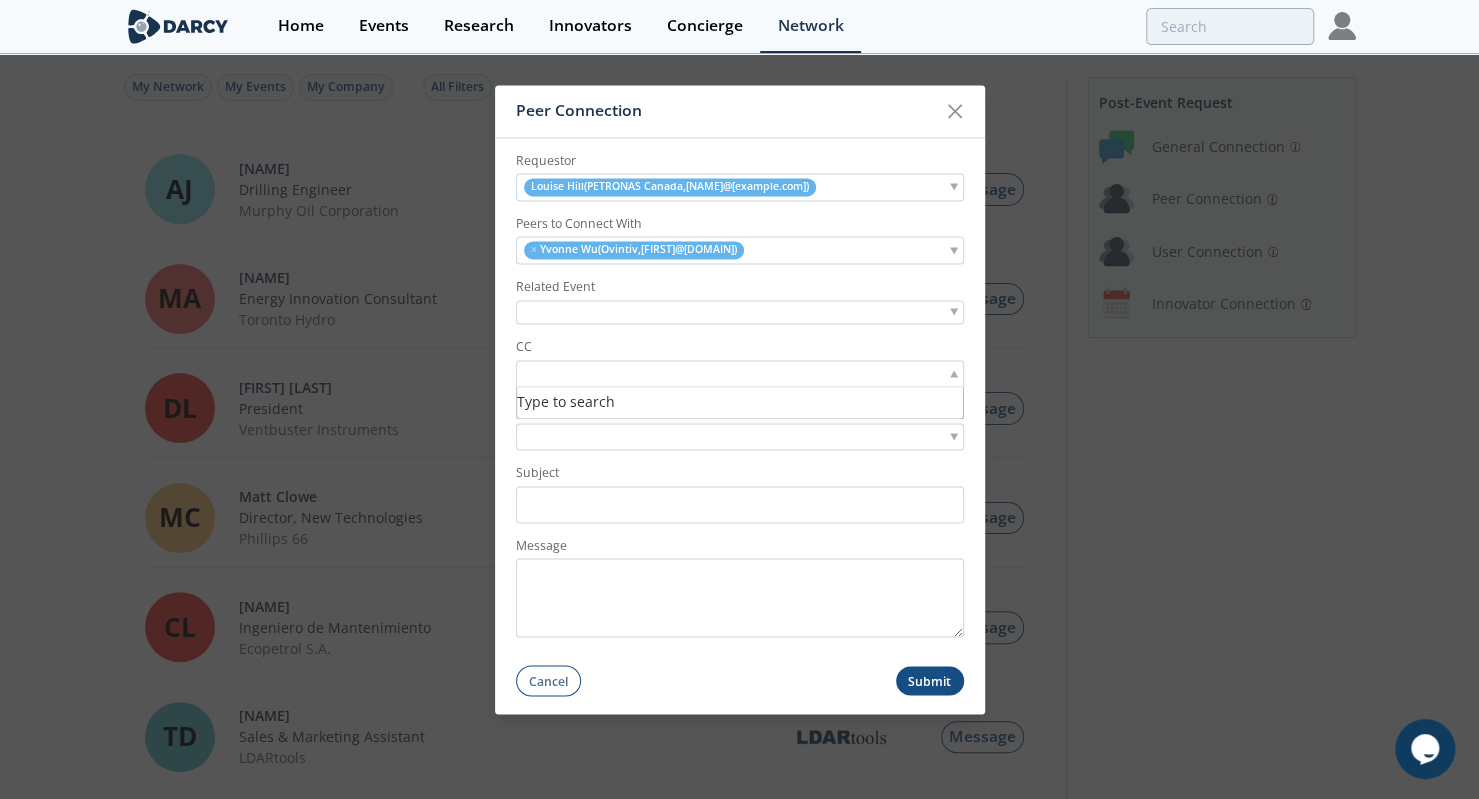 click at bounding box center (740, 373) 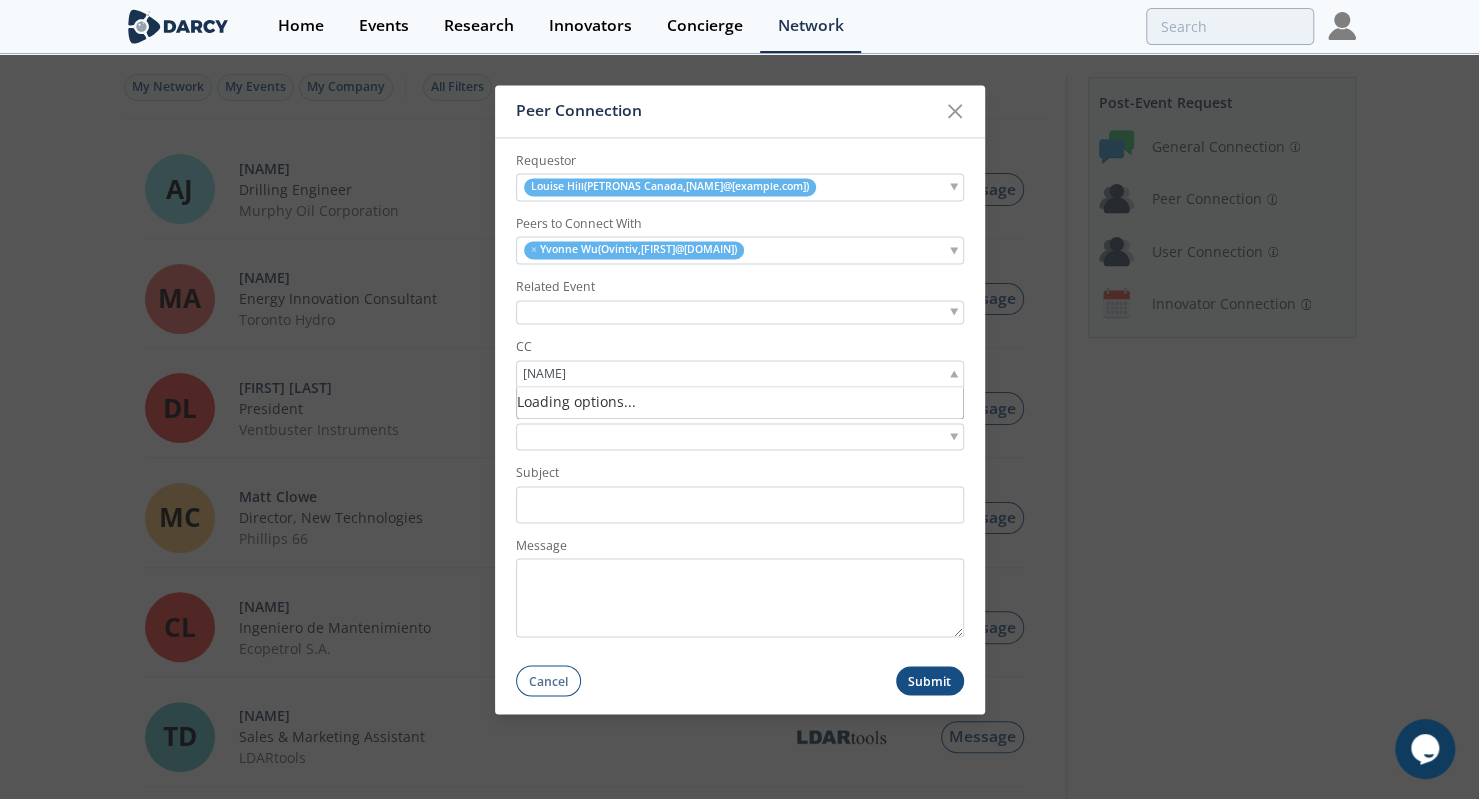 type on "benjamin brulet" 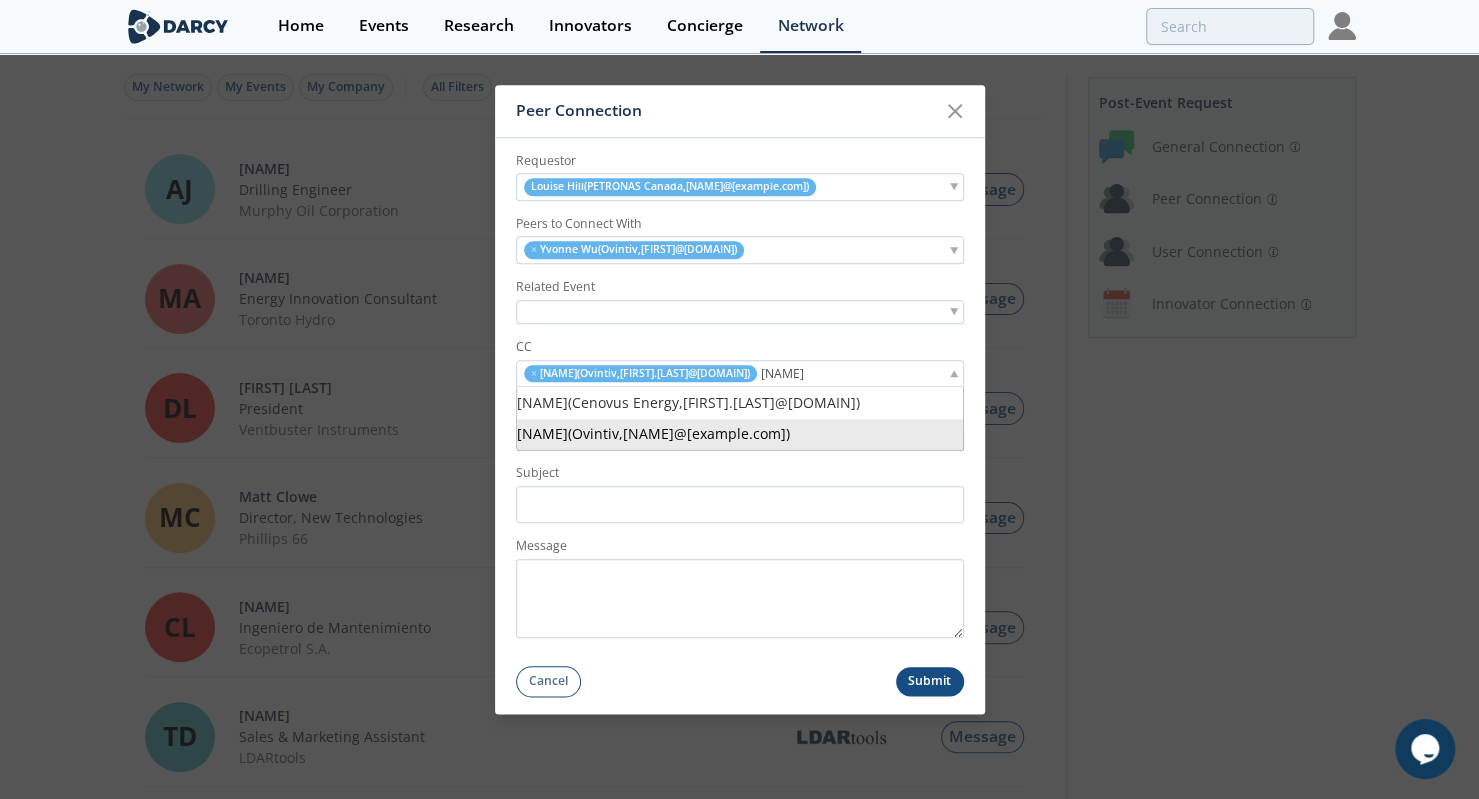 type on "[NAME]" 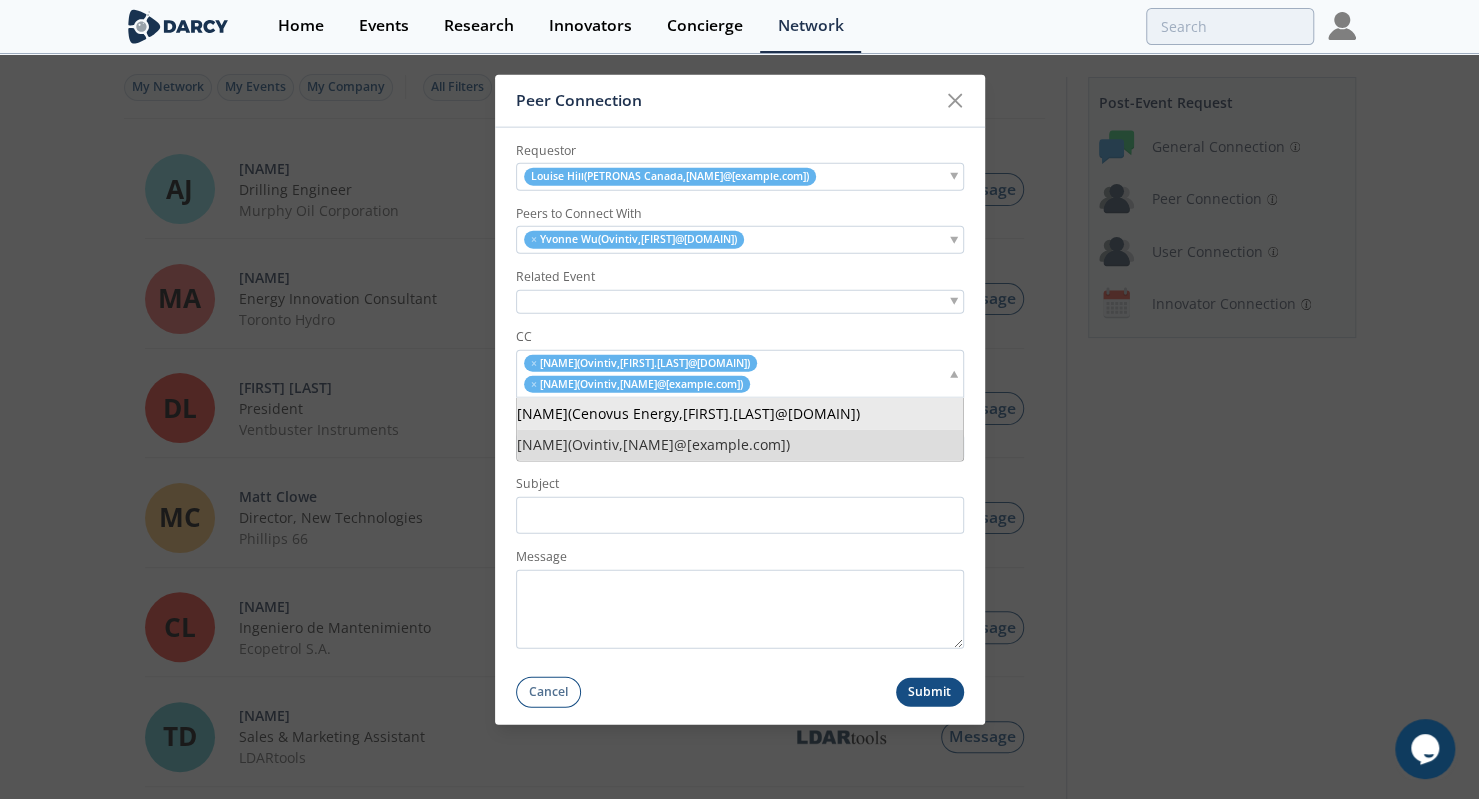 click on "×
[NAME]  ( Ovintiv ,  [EMAIL] )
×
[NAME]  ( Ovintiv ,  [EMAIL] )" at bounding box center [732, 374] 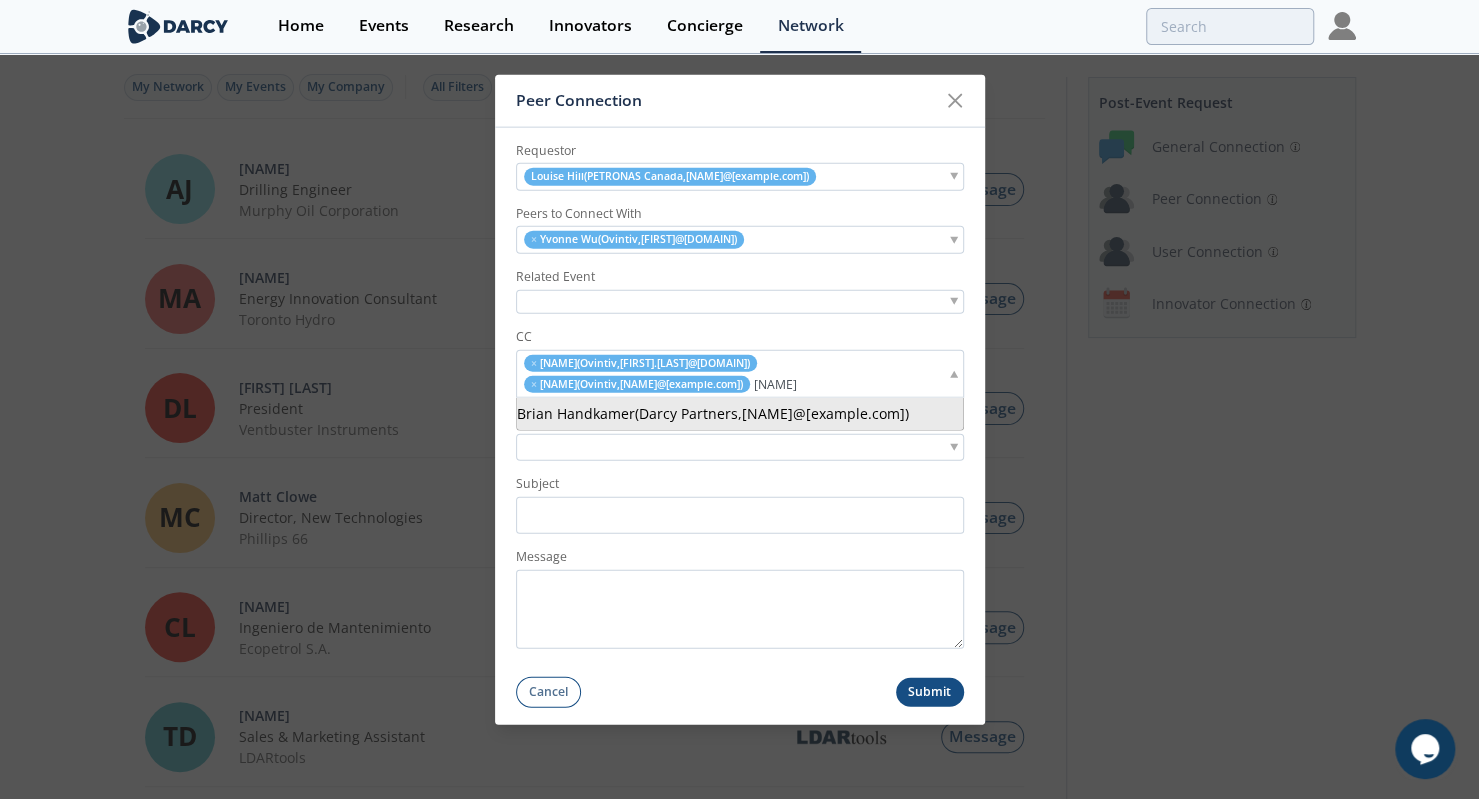 type on "[NAME]" 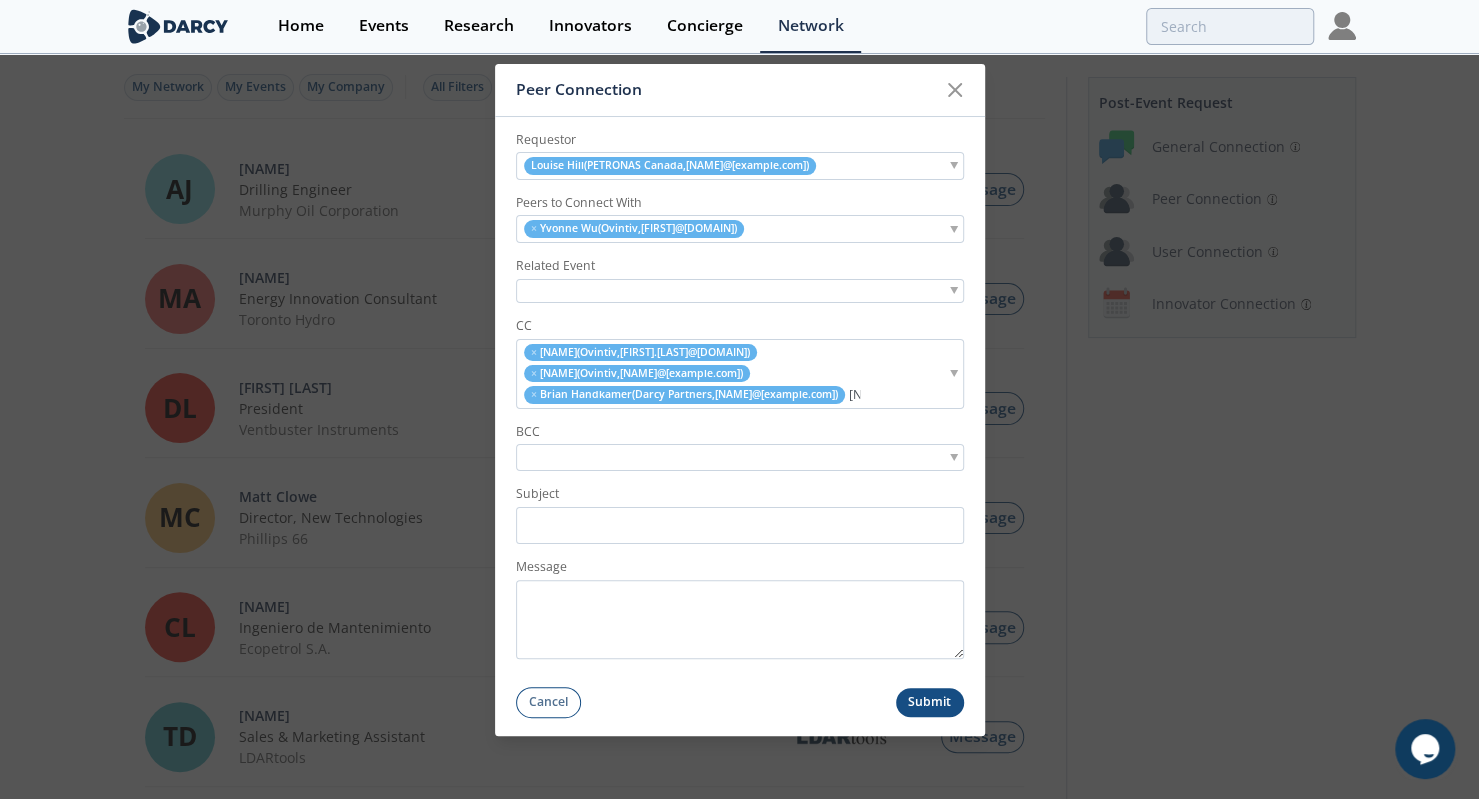 type 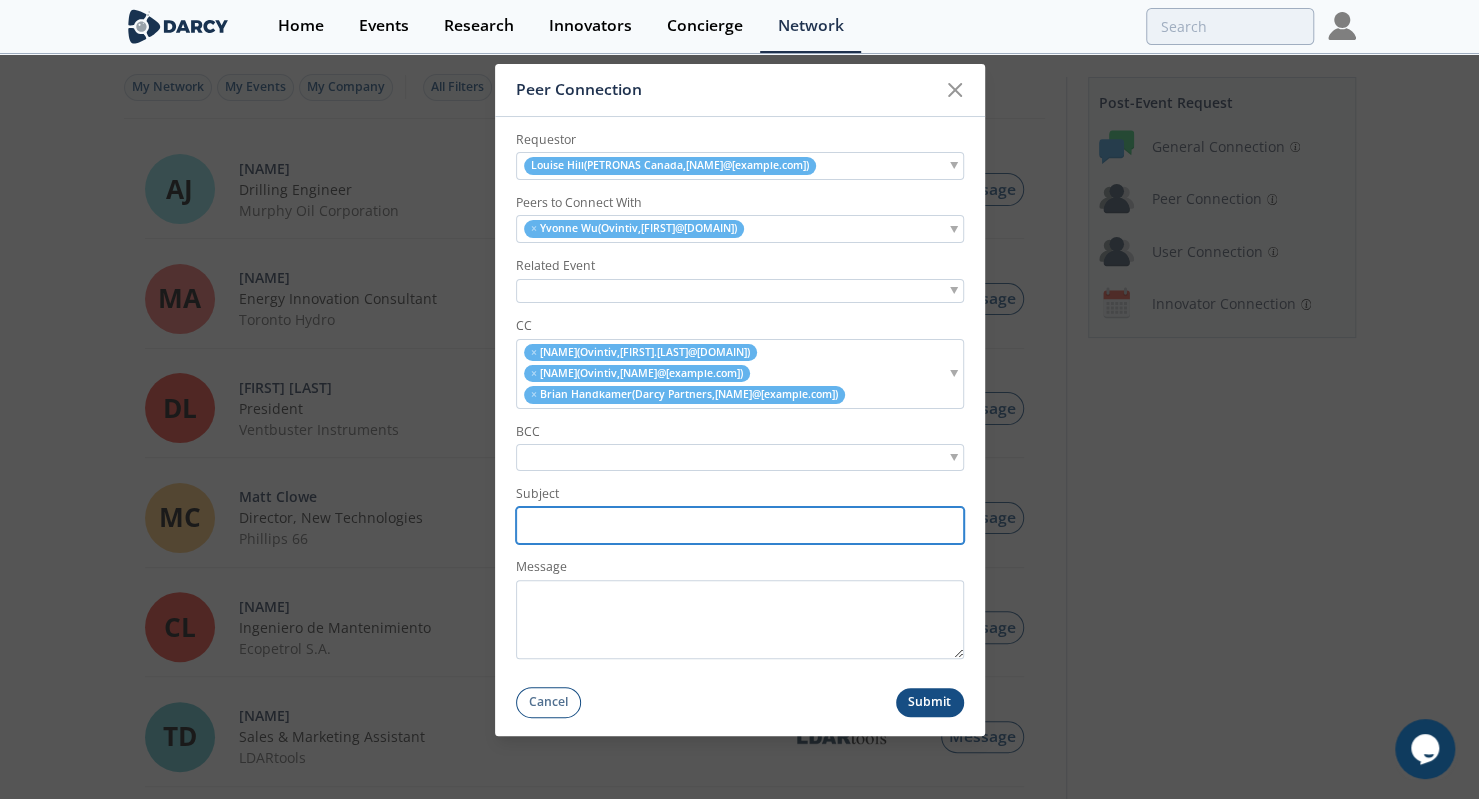click on "Subject" at bounding box center (740, 525) 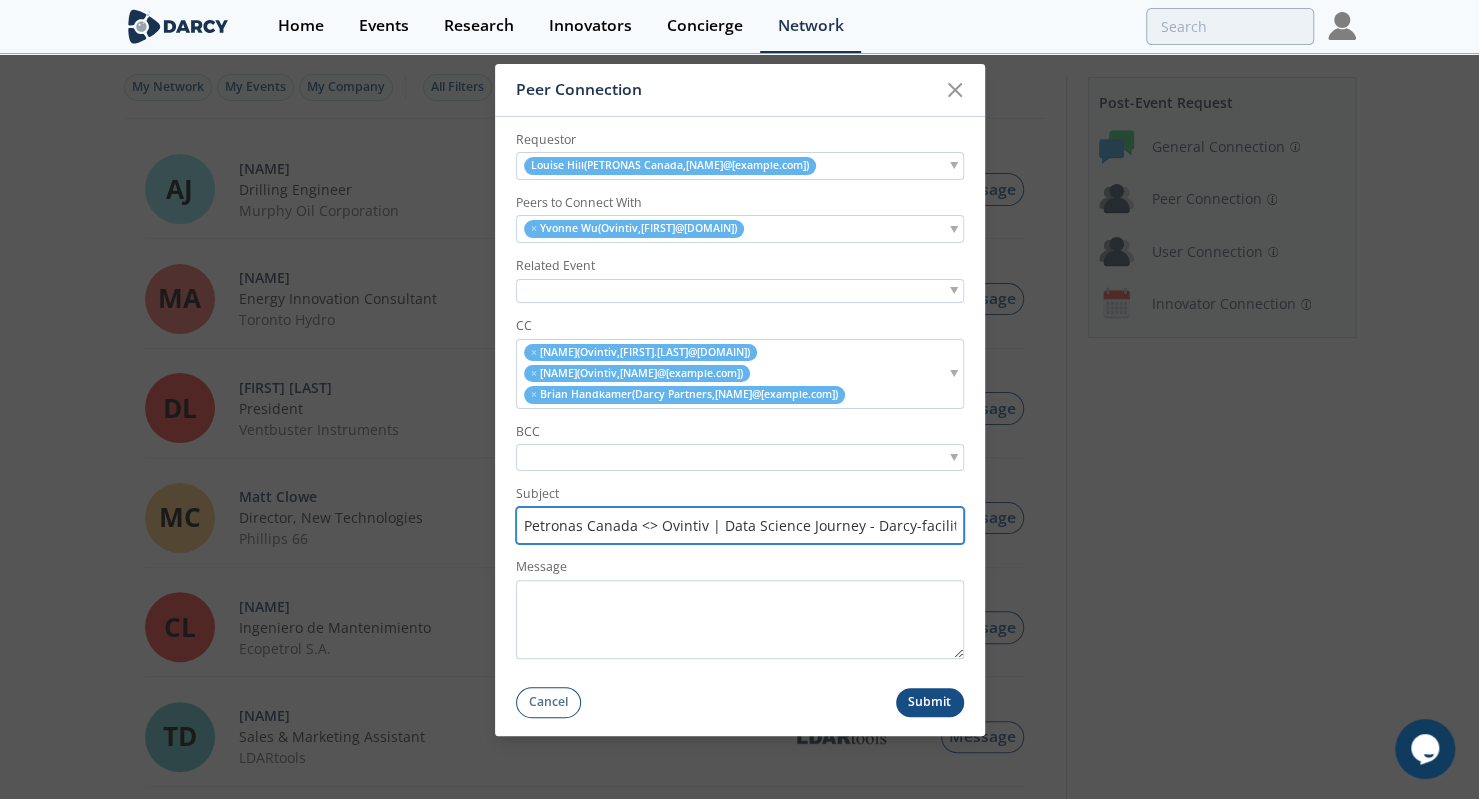 type on "Petronas Canada <> Ovintiv | Data Science Journey - Darcy-facilitated introduction" 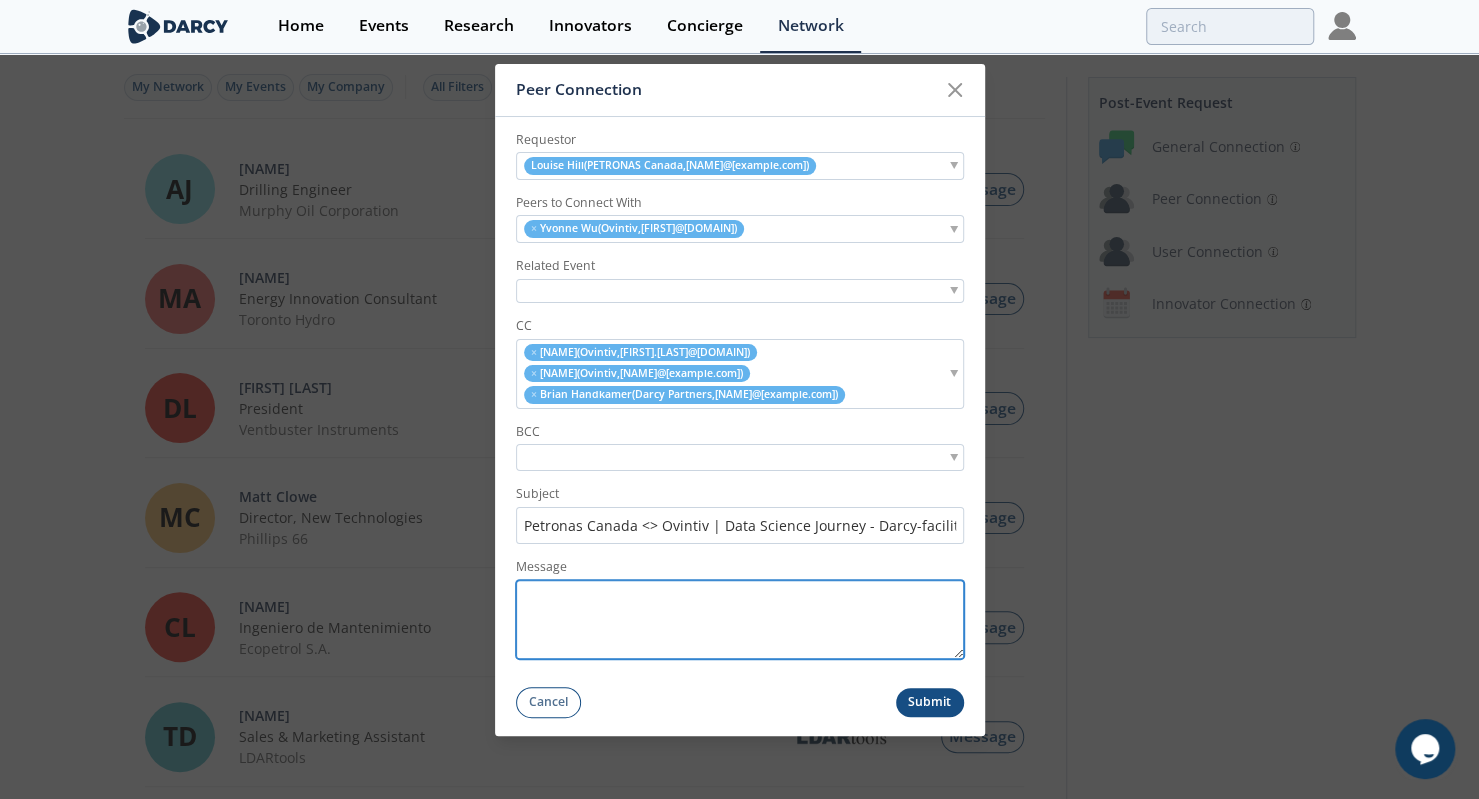 paste on "Good morning everyone,
Hope everyone’s week is off to a great start. I am very happy to make this connection today.
@Louise - Introducing you to Yvonne Wu (Director, Data and Analytics), Ben Brulet (Director, Digital Development), and Ryan Liu (Manager, Data Science and AI) from Ovintiv. This are open to sharing Ovintiv's data science journey, its evolution over the years, and the current state at the company.
@Yvonne, Ben, and Ryan – Introducing you to Louise Hill, Director of Data Enablement at Petronas Canada. Louise is looking forward to connect with y'all for this discussion and is appreciative of your time for the connection.
I’ll leave it to you to find a mutually beneficial time to connect. We’d be happy to continue supporting this connection as needed.
Regards" 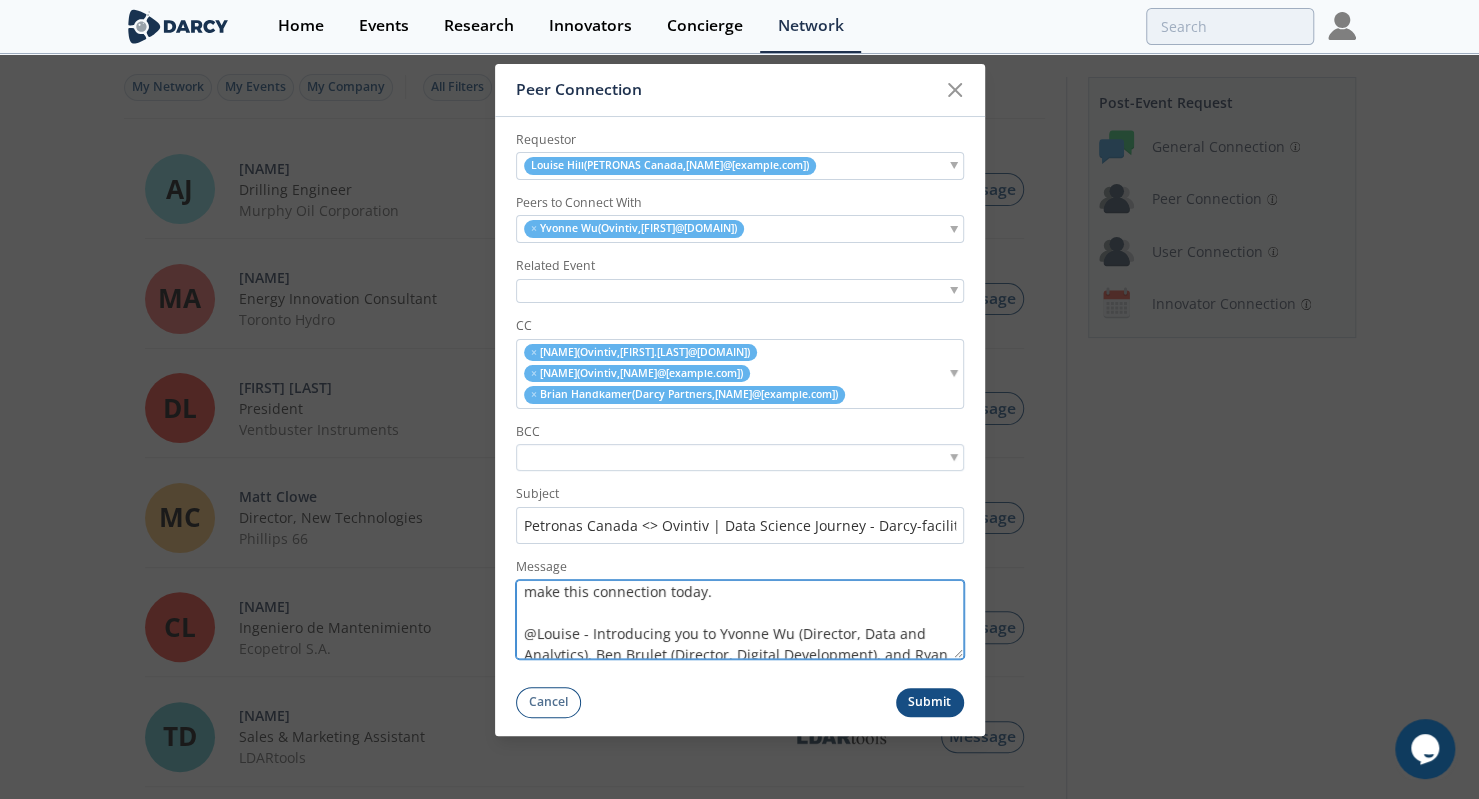 scroll, scrollTop: 7, scrollLeft: 0, axis: vertical 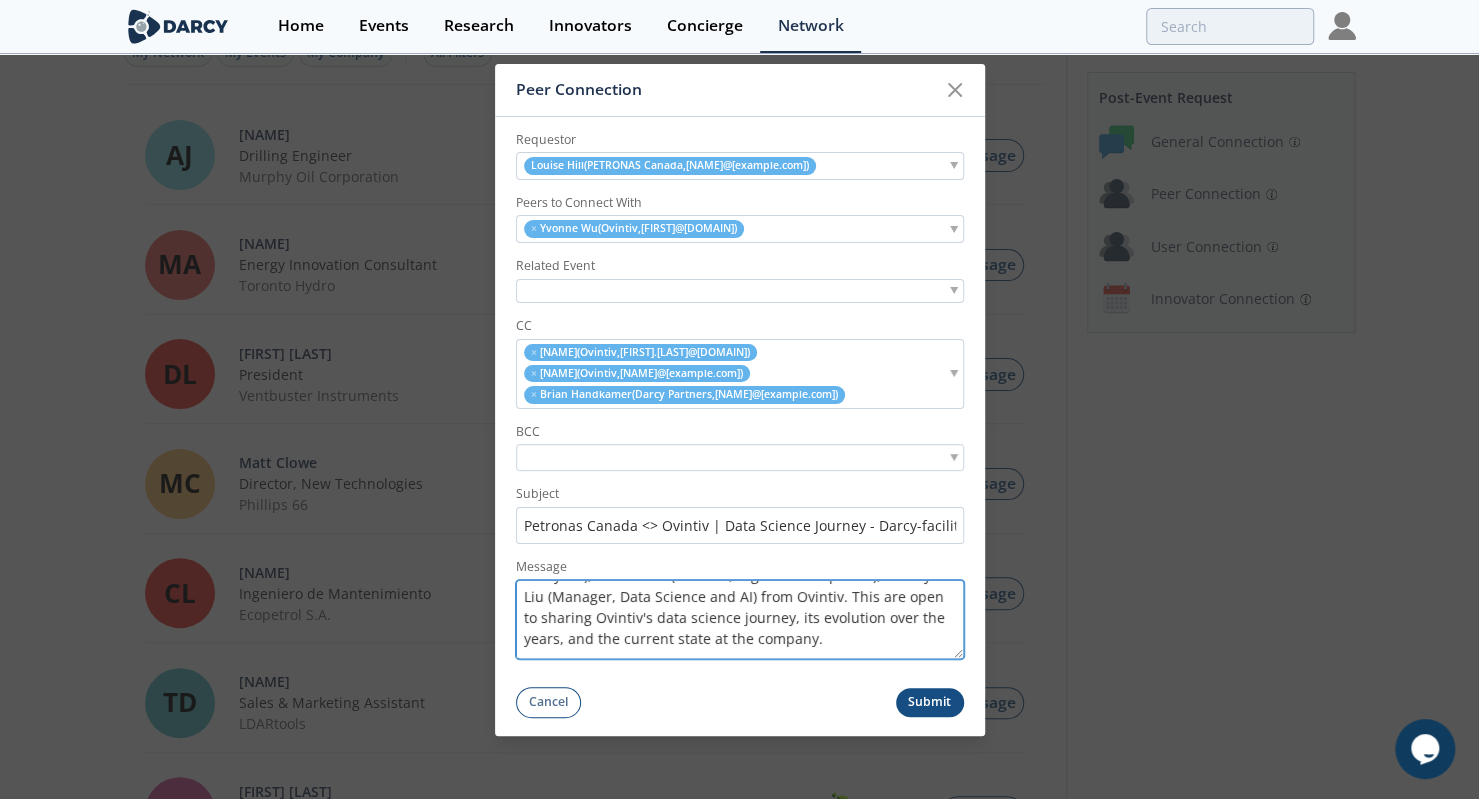 click on "Hi everyone,
Hope y'alls week is off to a great start. I am very happy to make this connection today.
@Louise - Introducing you to Yvonne Wu (Director, Data and Analytics), Ben Brulet (Director, Digital Development), and Ryan Liu (Manager, Data Science and AI) from Ovintiv. This are open to sharing Ovintiv's data science journey, its evolution over the years, and the current state at the company.
@Yvonne, Ben, and Ryan – Introducing you to Louise Hill, Director of Data Enablement at Petronas Canada. Louise is looking forward to connect with y'all for this discussion and is appreciative of your time for the connection.
I’ll leave it to you to find a mutually beneficial time to connect. We’d be happy to continue supporting this connection as needed.
Regards" at bounding box center [740, 619] 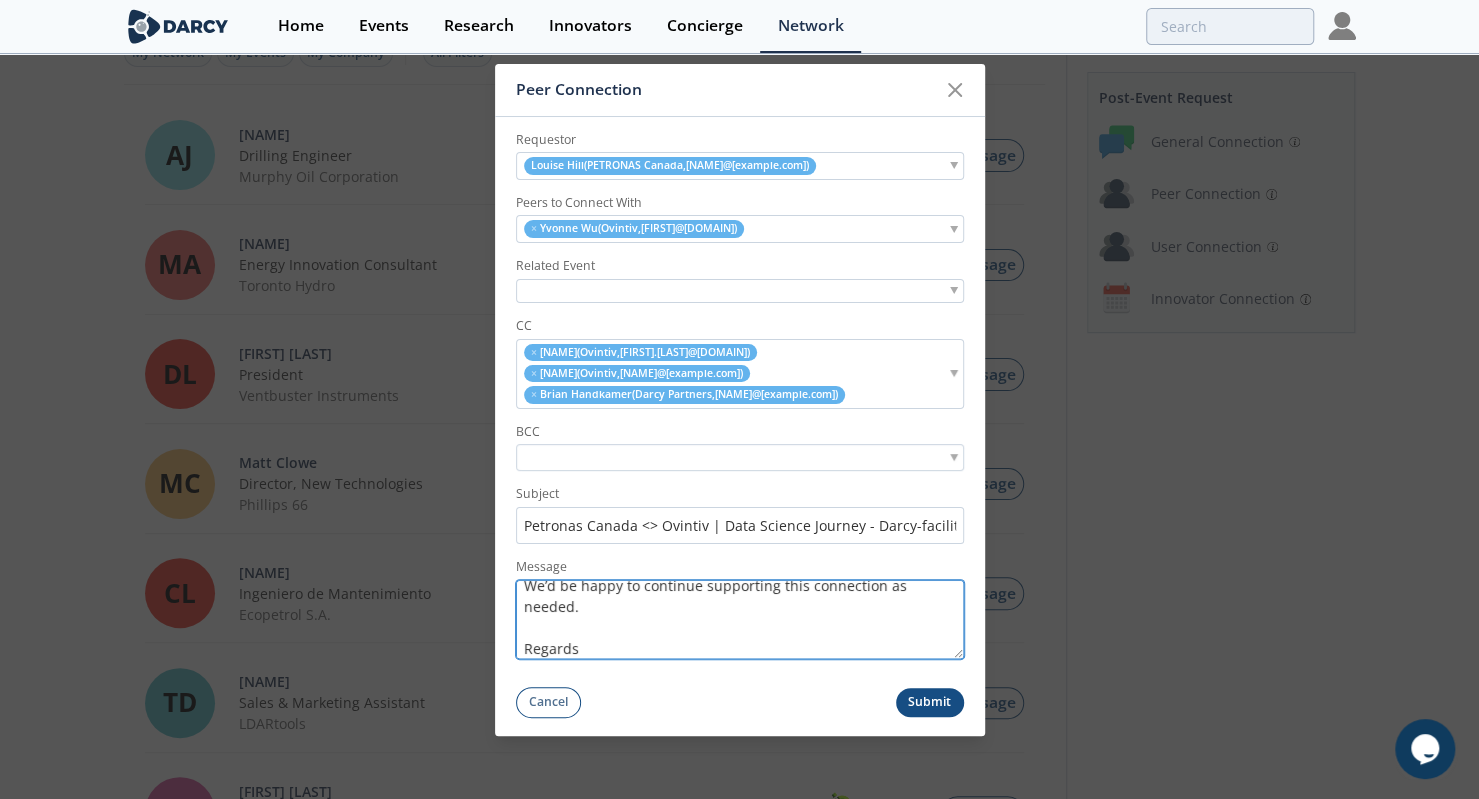 scroll, scrollTop: 390, scrollLeft: 0, axis: vertical 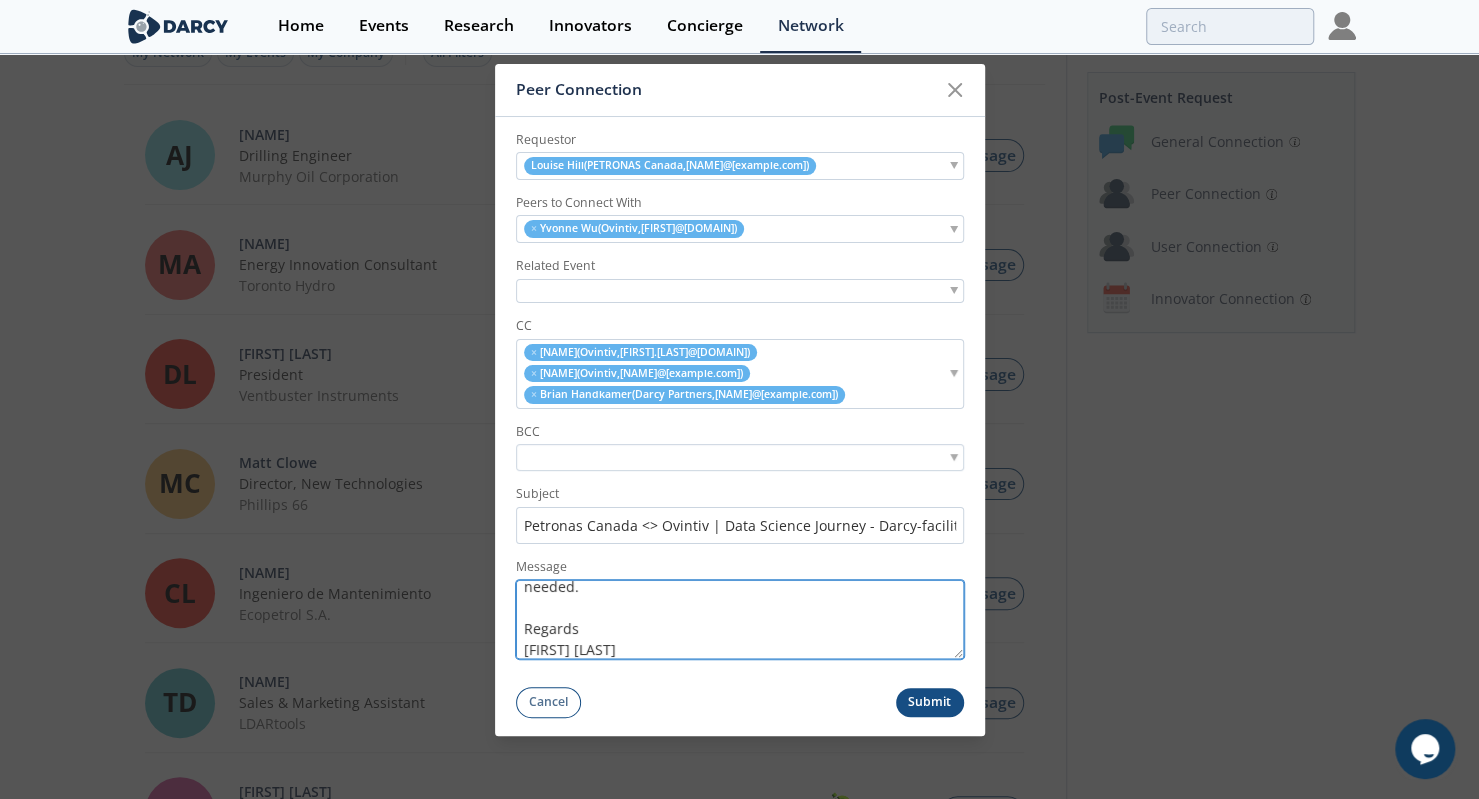 type on "Hi everyone,
Hope y'alls week is off to a great start. I am very happy to make this connection today.
@Louise - Introducing you to Yvonne Wu (Director, Data and Analytics), Ben Brulet (Director, Digital Development), and Ryan Liu (Manager, Data Science and AI) from Ovintiv. They are open to sharing about Ovintiv's data science journey, its evolution over the years, and its current state.
@Yvonne, Ben, and Ryan – Introducing you to Louise Hill, Director of Data Enablement at Petronas Canada. Louise is looking forward to connect with y'all for this discussion and is appreciative of your time for the connection.
I’ll leave it to you to find a mutually beneficial time to connect. We’d be happy to continue supporting this connection as needed.
Regards
[FIRST] [LAST]" 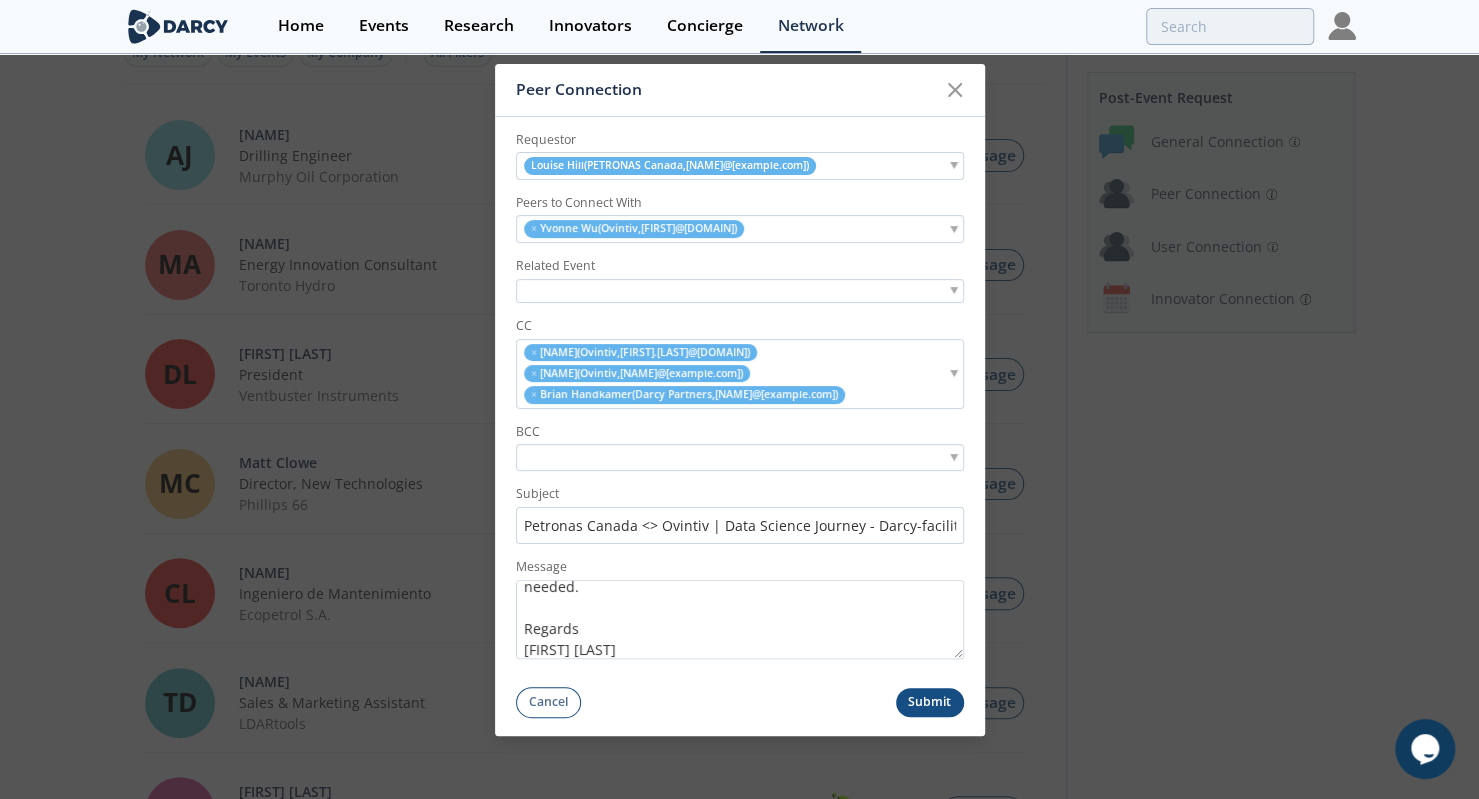click on "Submit" at bounding box center [930, 702] 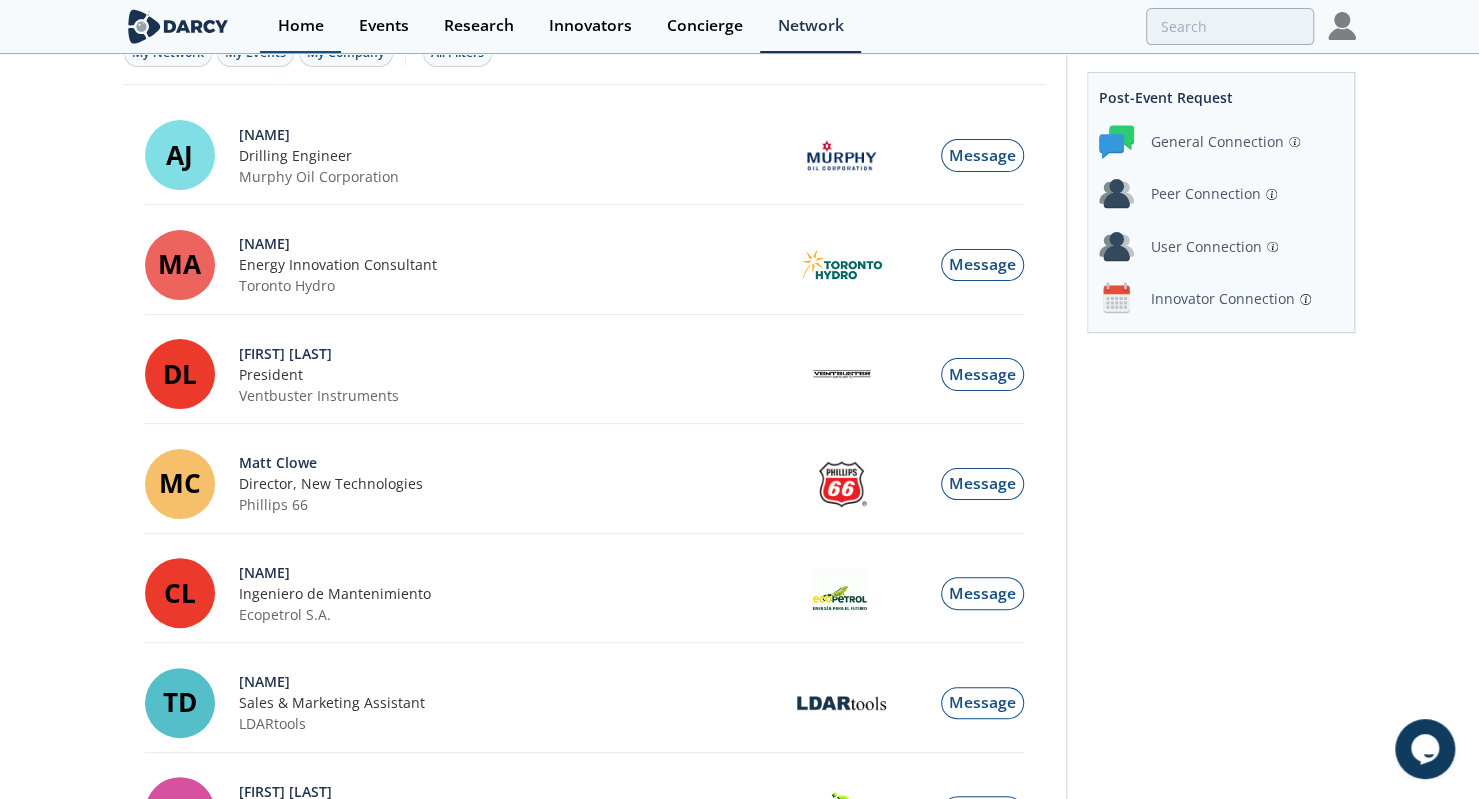 click on "Home" at bounding box center (301, 26) 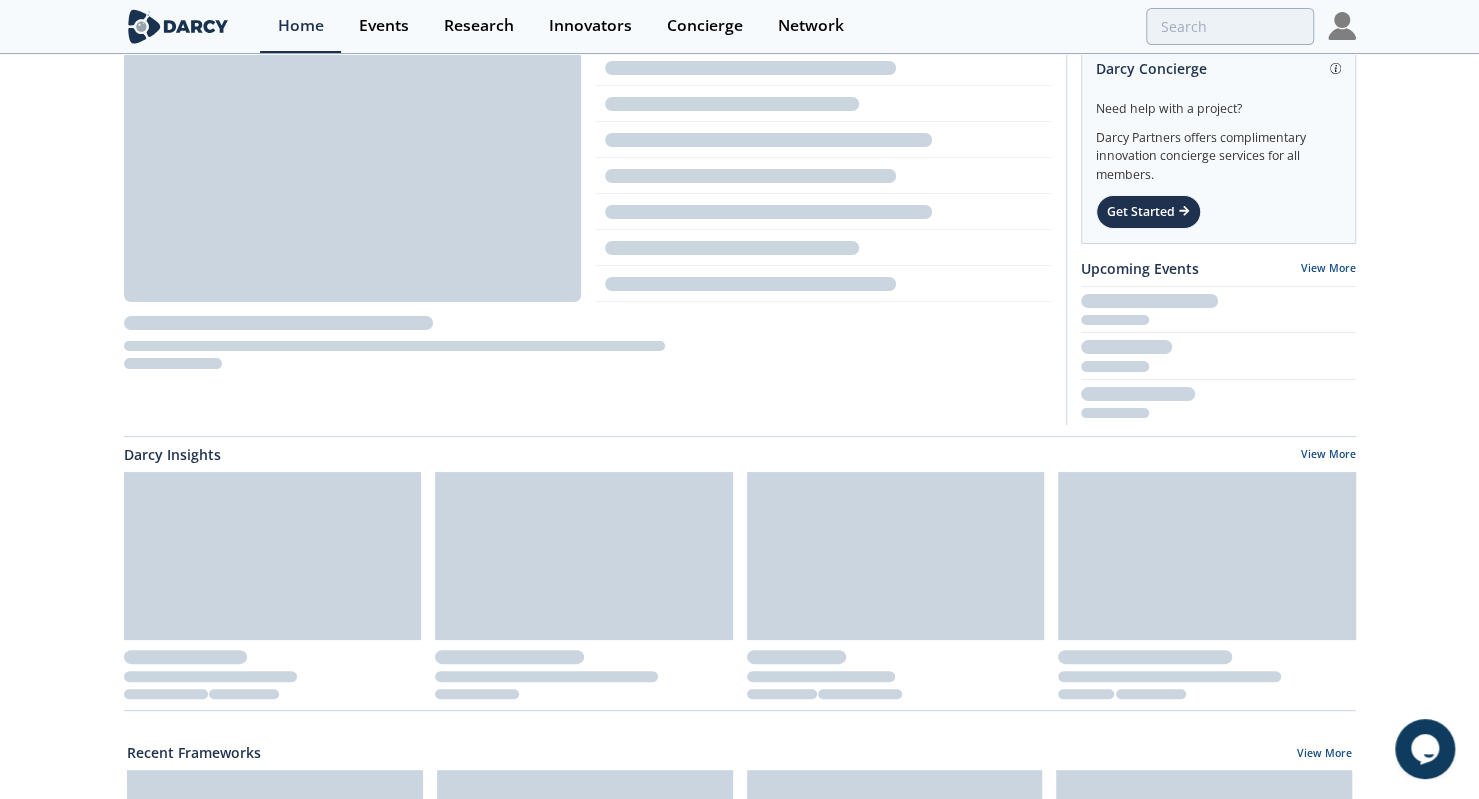 click on "Home
Events
Research
Innovators
Concierge
Network" at bounding box center [807, 26] 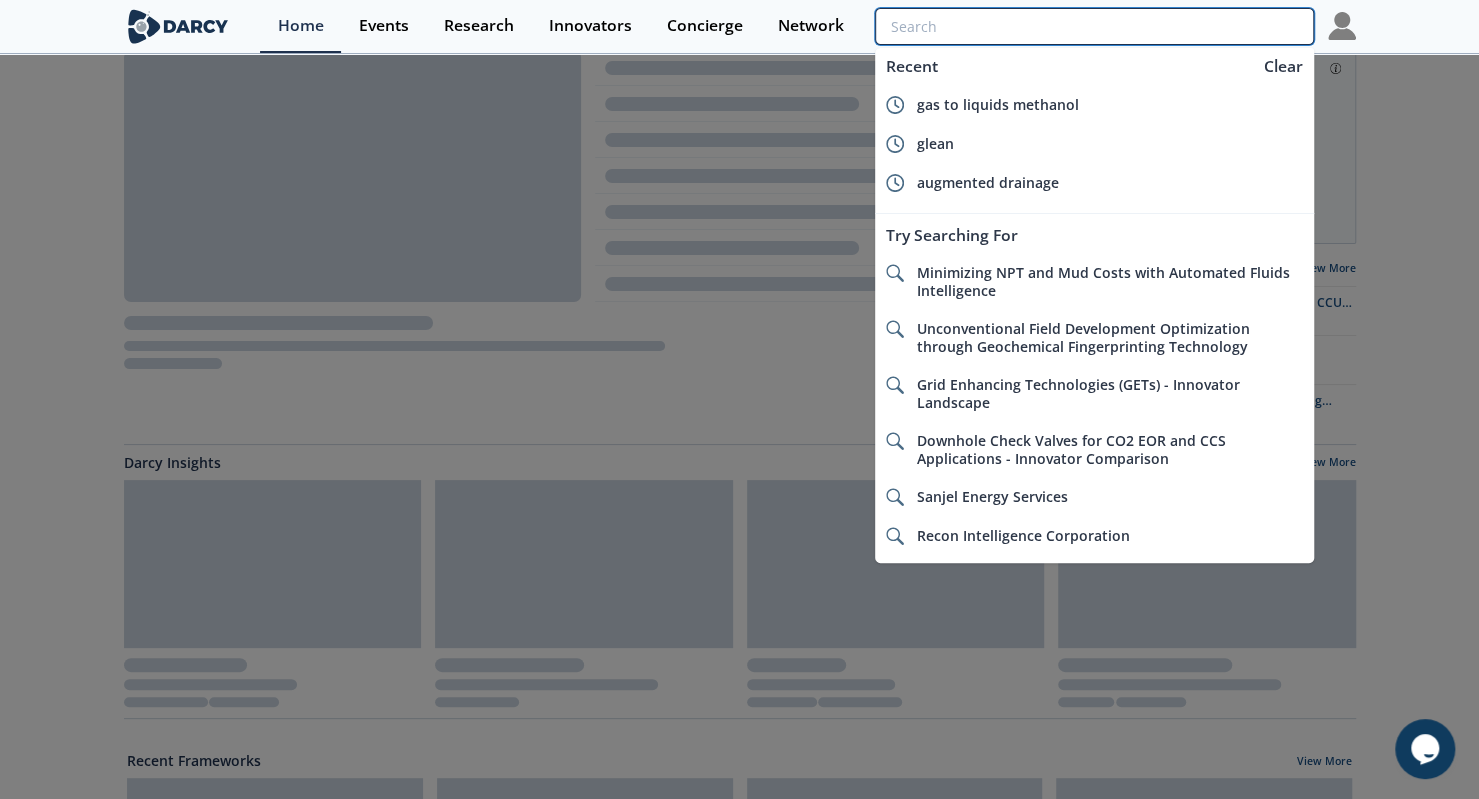click at bounding box center (1094, 26) 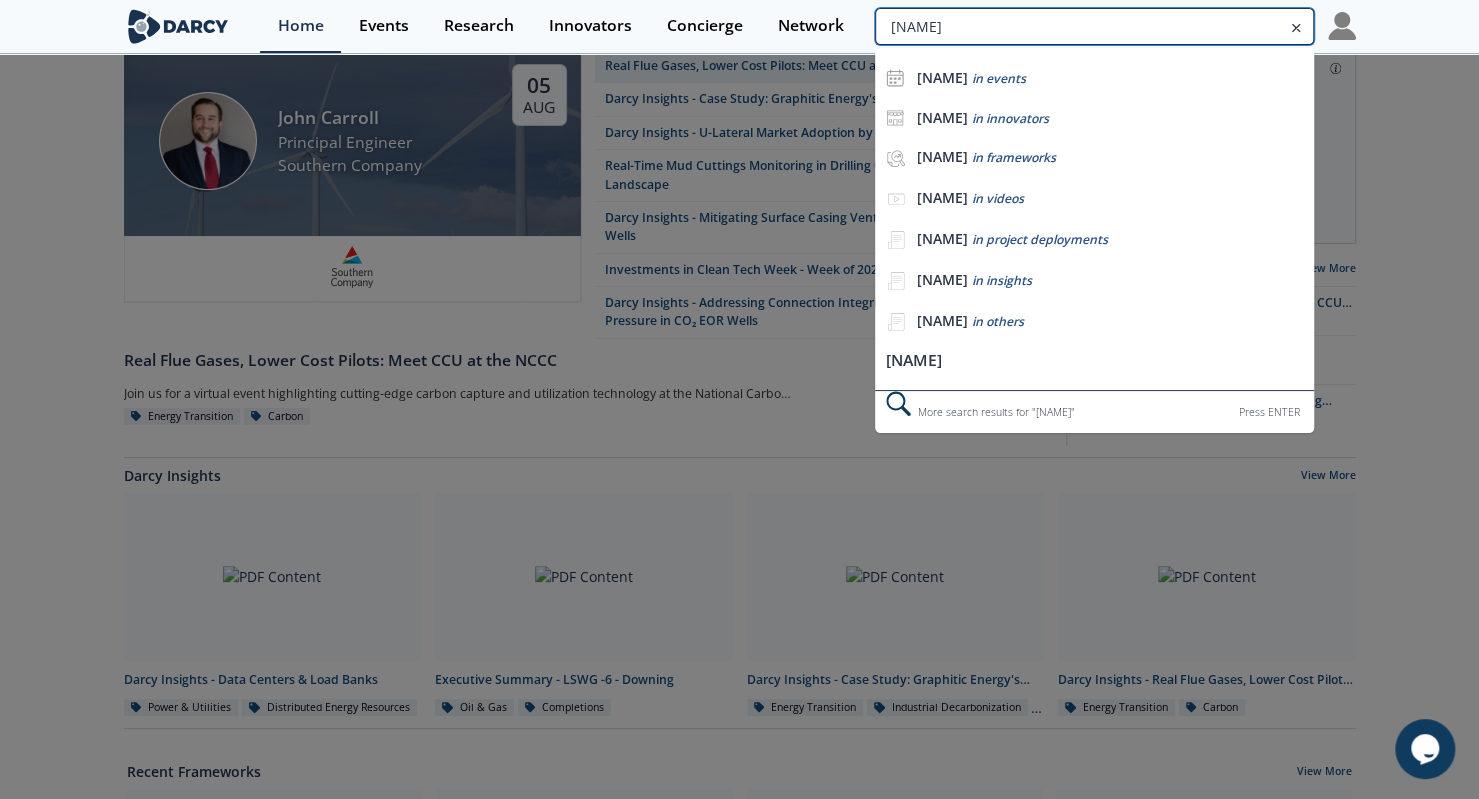 type on "[NAME]" 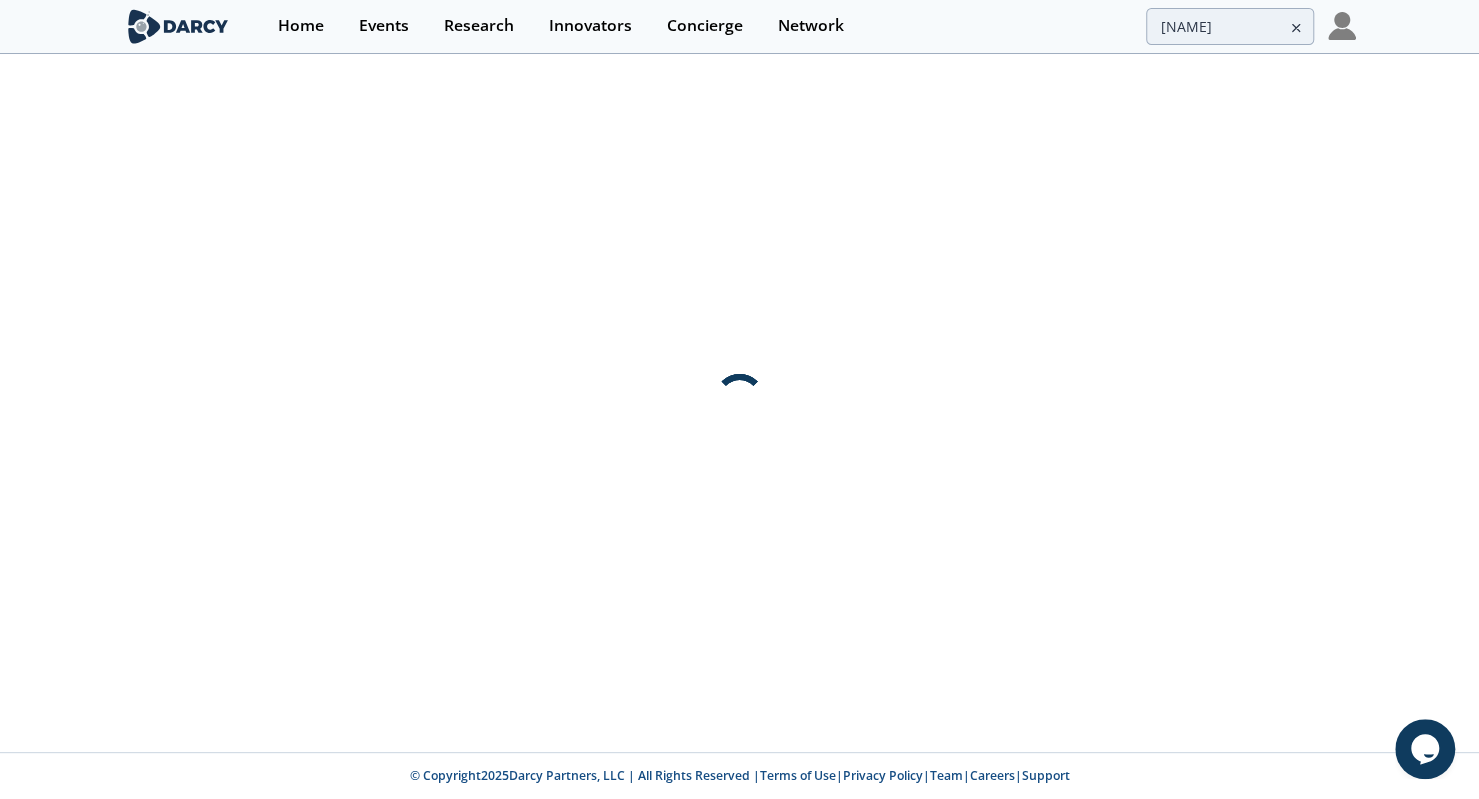 scroll, scrollTop: 0, scrollLeft: 0, axis: both 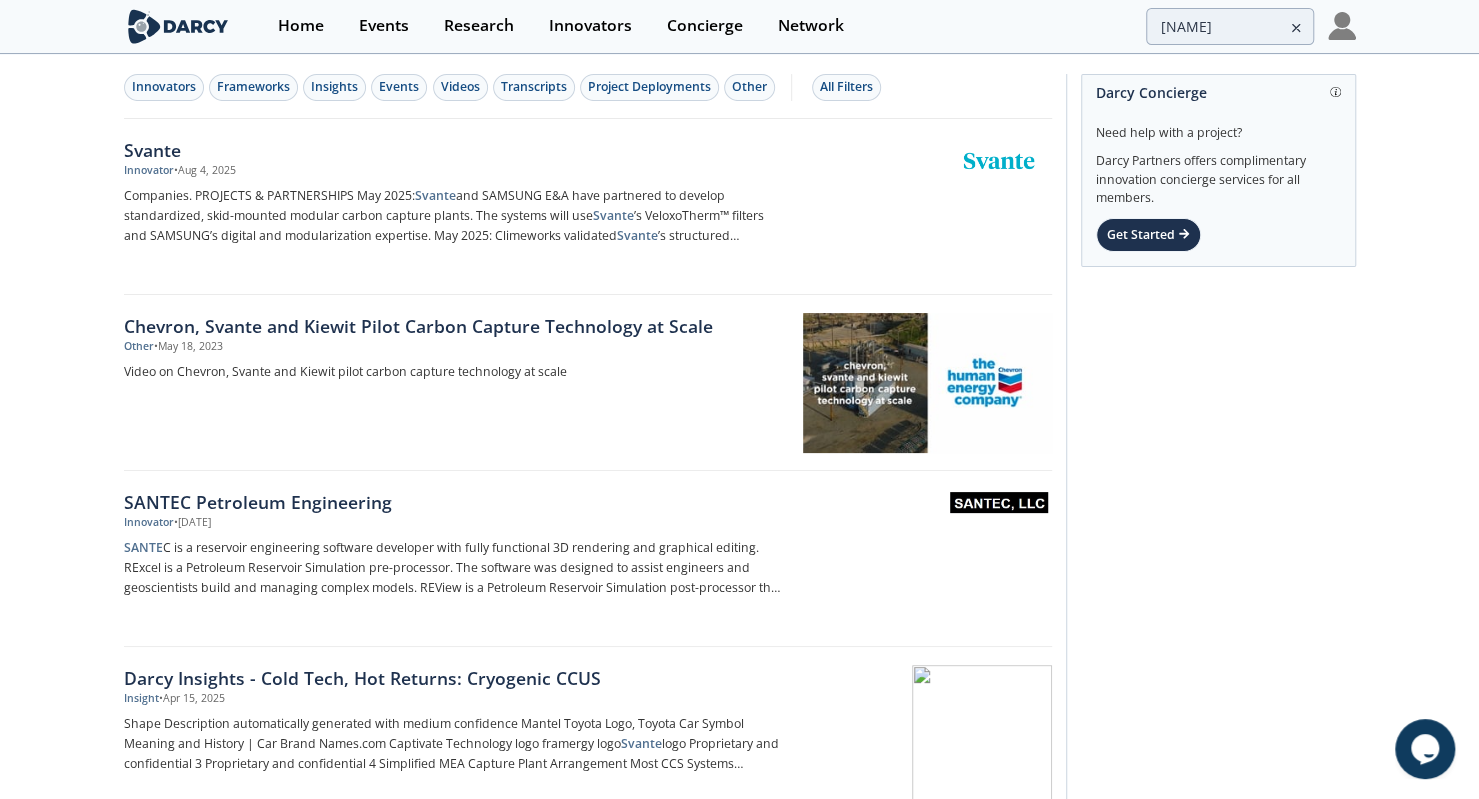 click on "Svante" at bounding box center (455, 150) 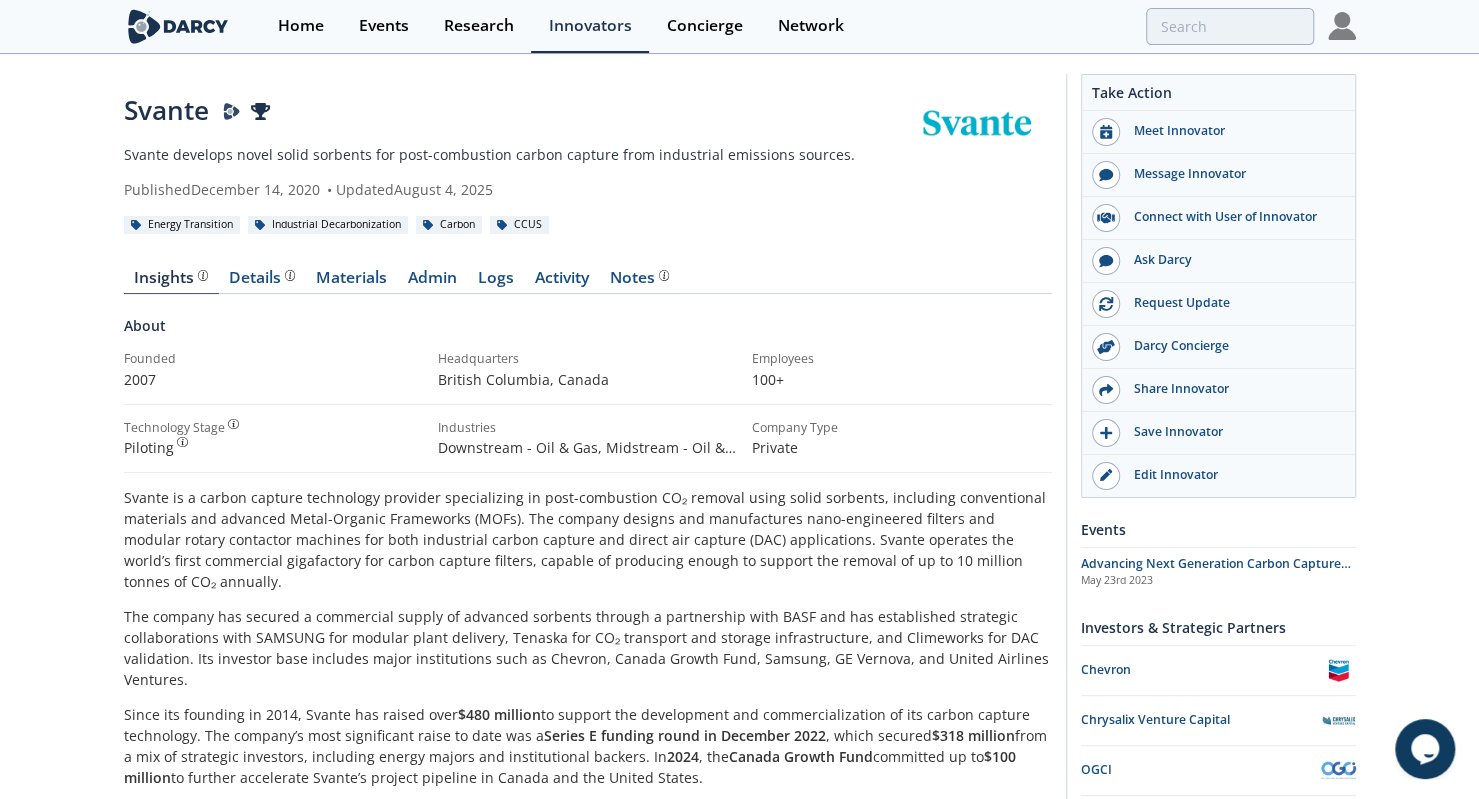 click on "Svante
Svante develops novel solid sorbents for post-combustion carbon capture from industrial emissions sources.
Published  December 14, 2020
•
Updated  August 4, 2025" at bounding box center [513, 145] 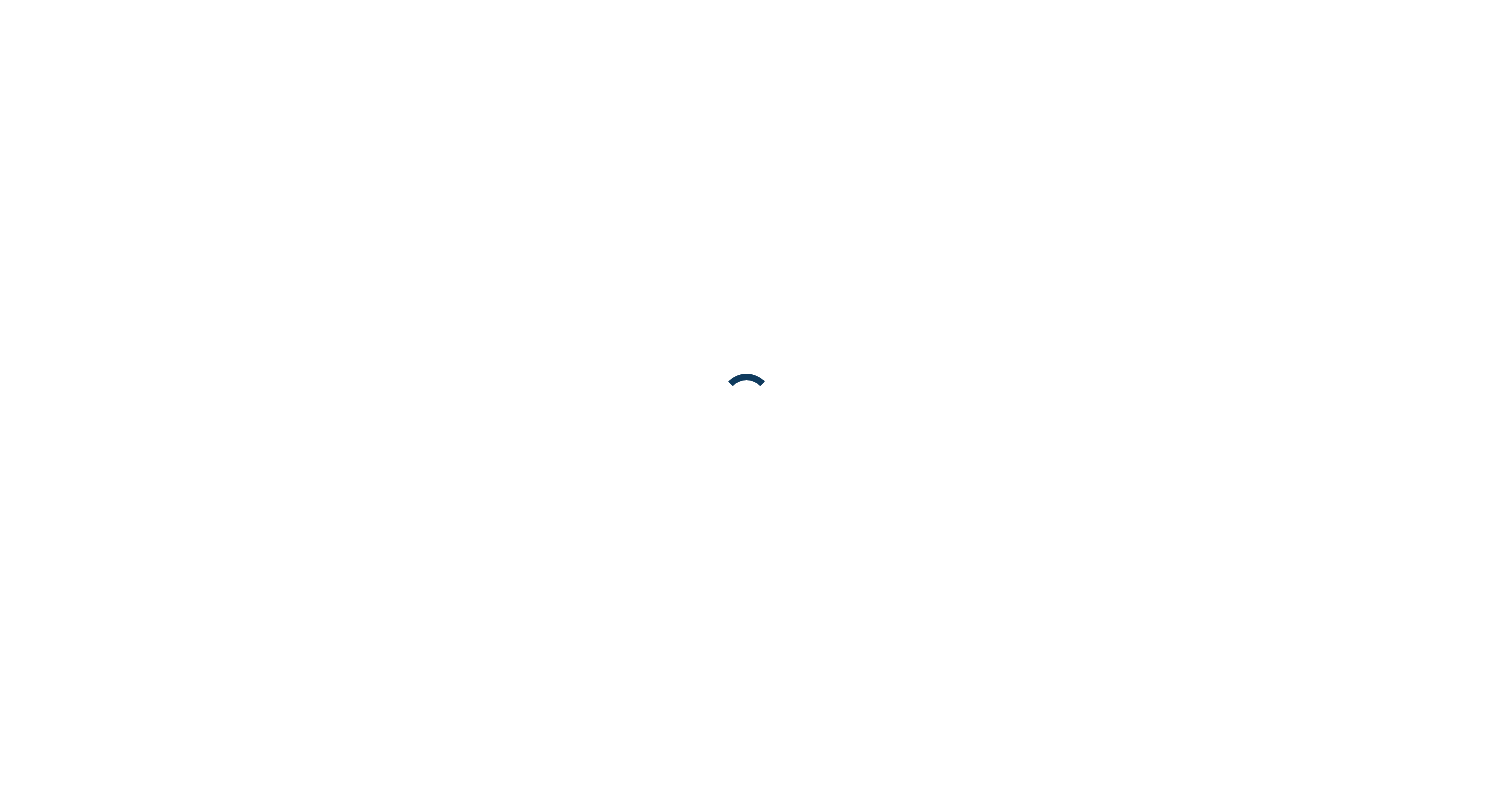 scroll, scrollTop: 0, scrollLeft: 0, axis: both 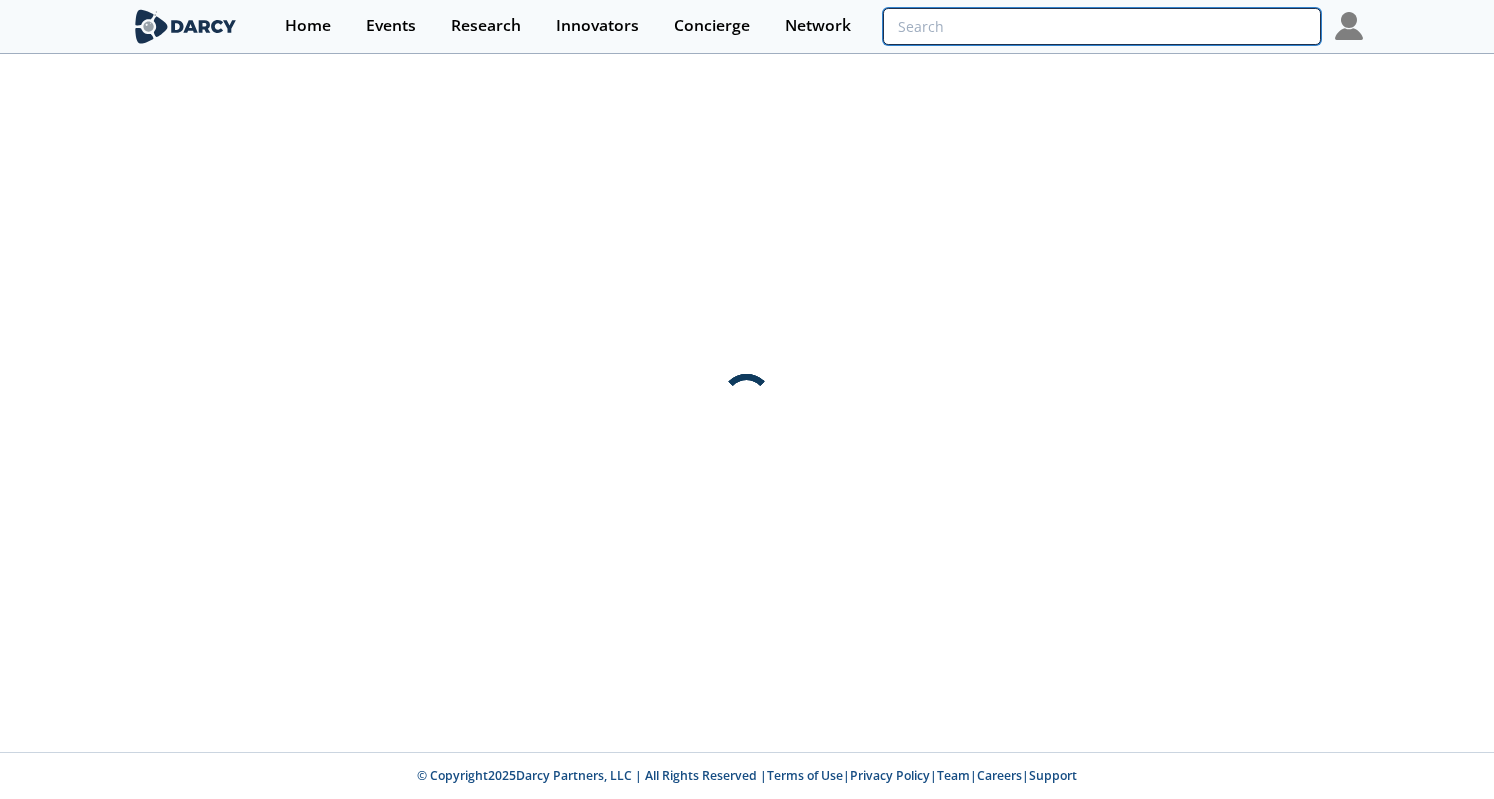click at bounding box center (1102, 26) 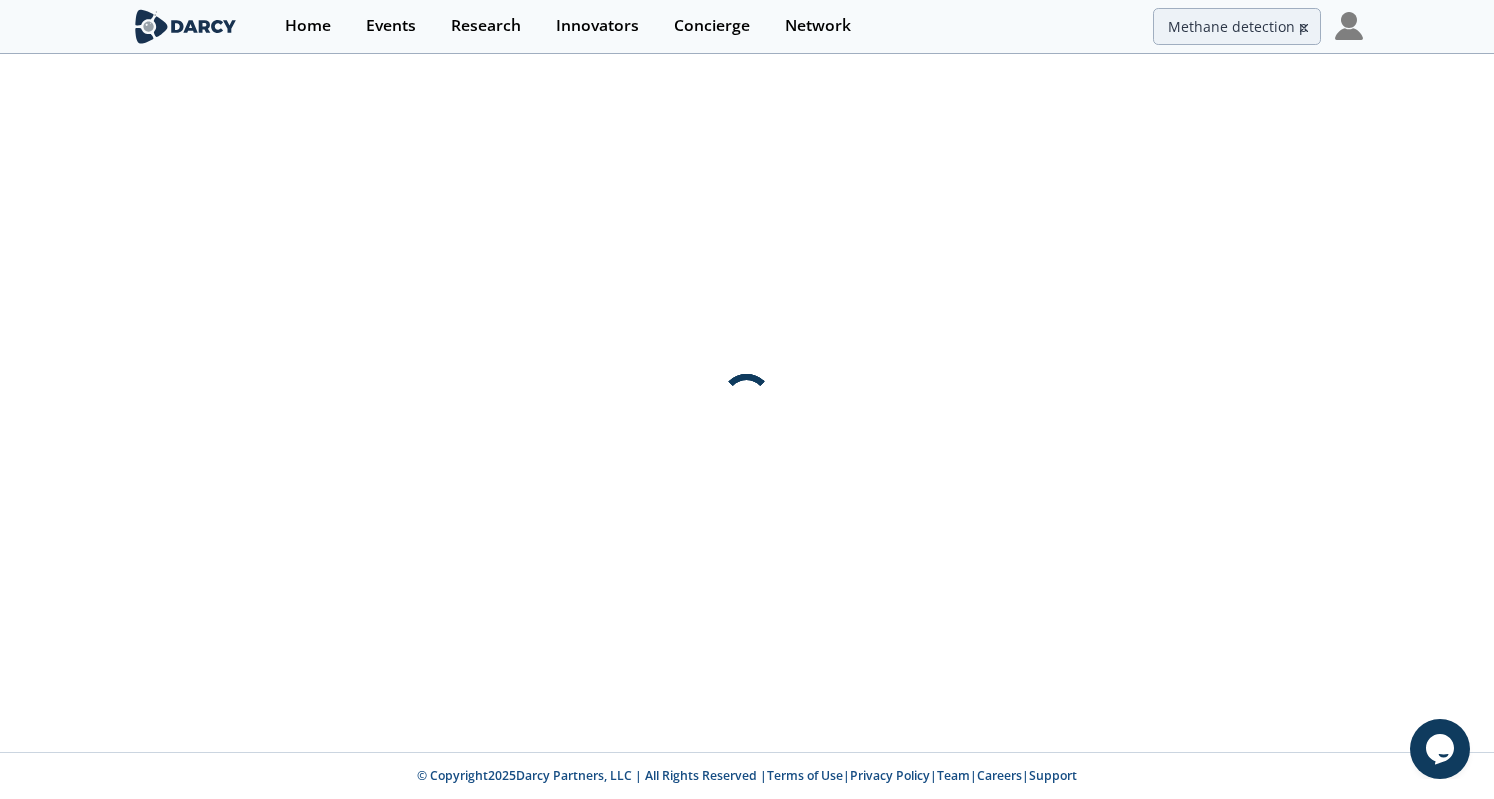 scroll, scrollTop: 0, scrollLeft: 0, axis: both 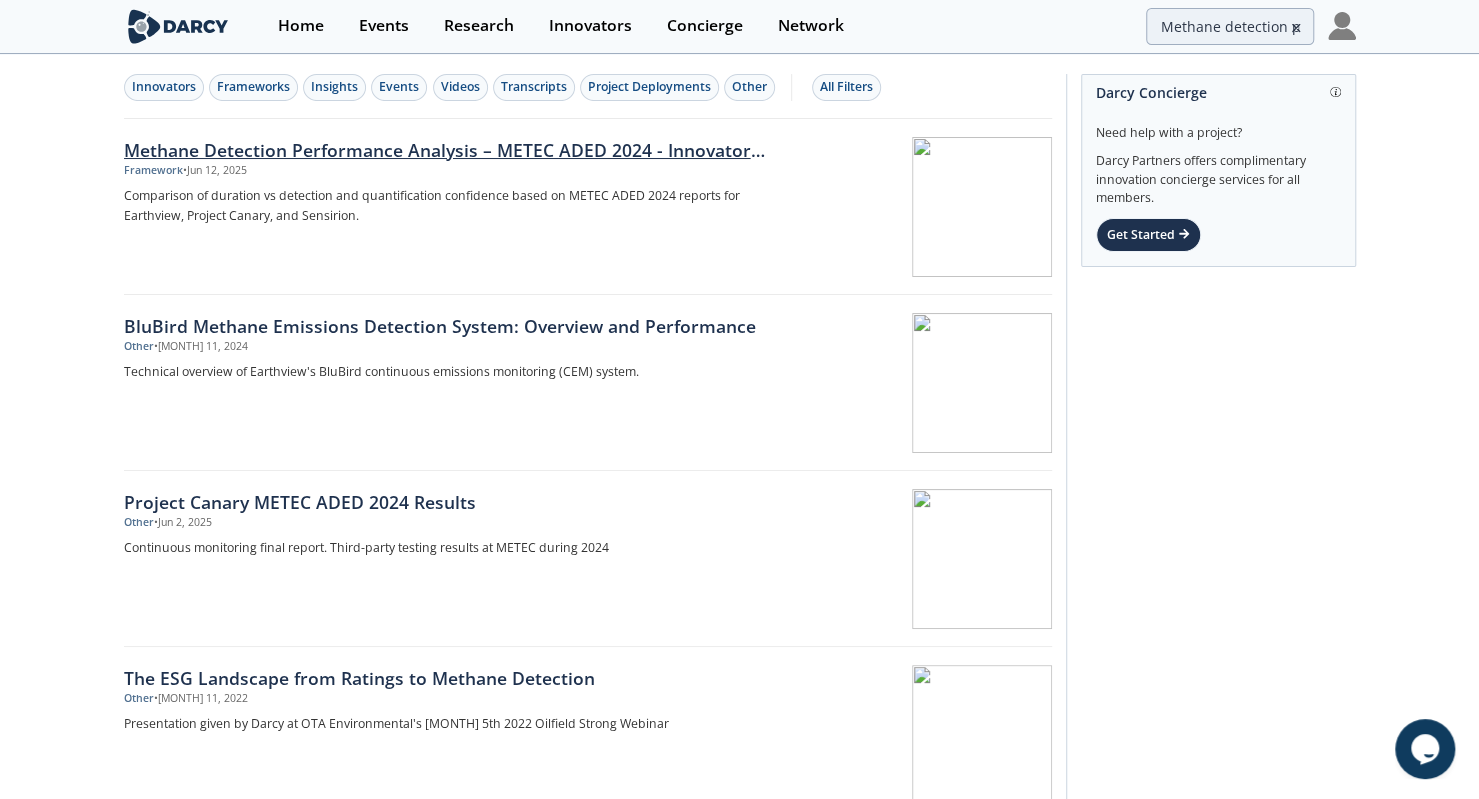 click on "Methane Detection Performance Analysis – METEC ADED 2024 - Innovator Comparison
Framework
•  Jun 12, 2025
Comparison of duration vs detection and quantification confidence based on METEC ADED 2024 reports for Earthview, Project Canary, and Sensirion." at bounding box center [462, 207] 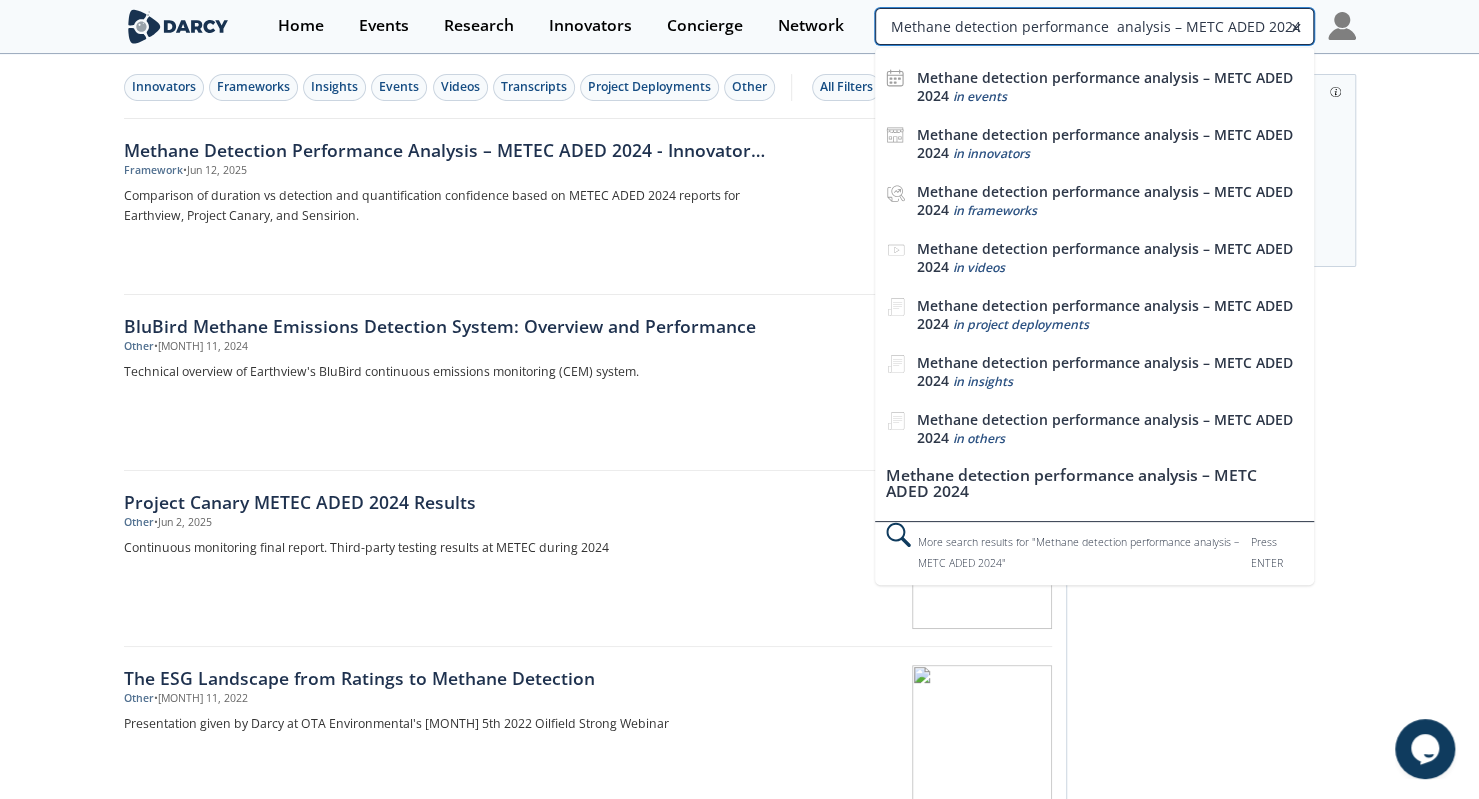 click on "Methane detection performance  analysis – METC ADED 2024" at bounding box center (1094, 26) 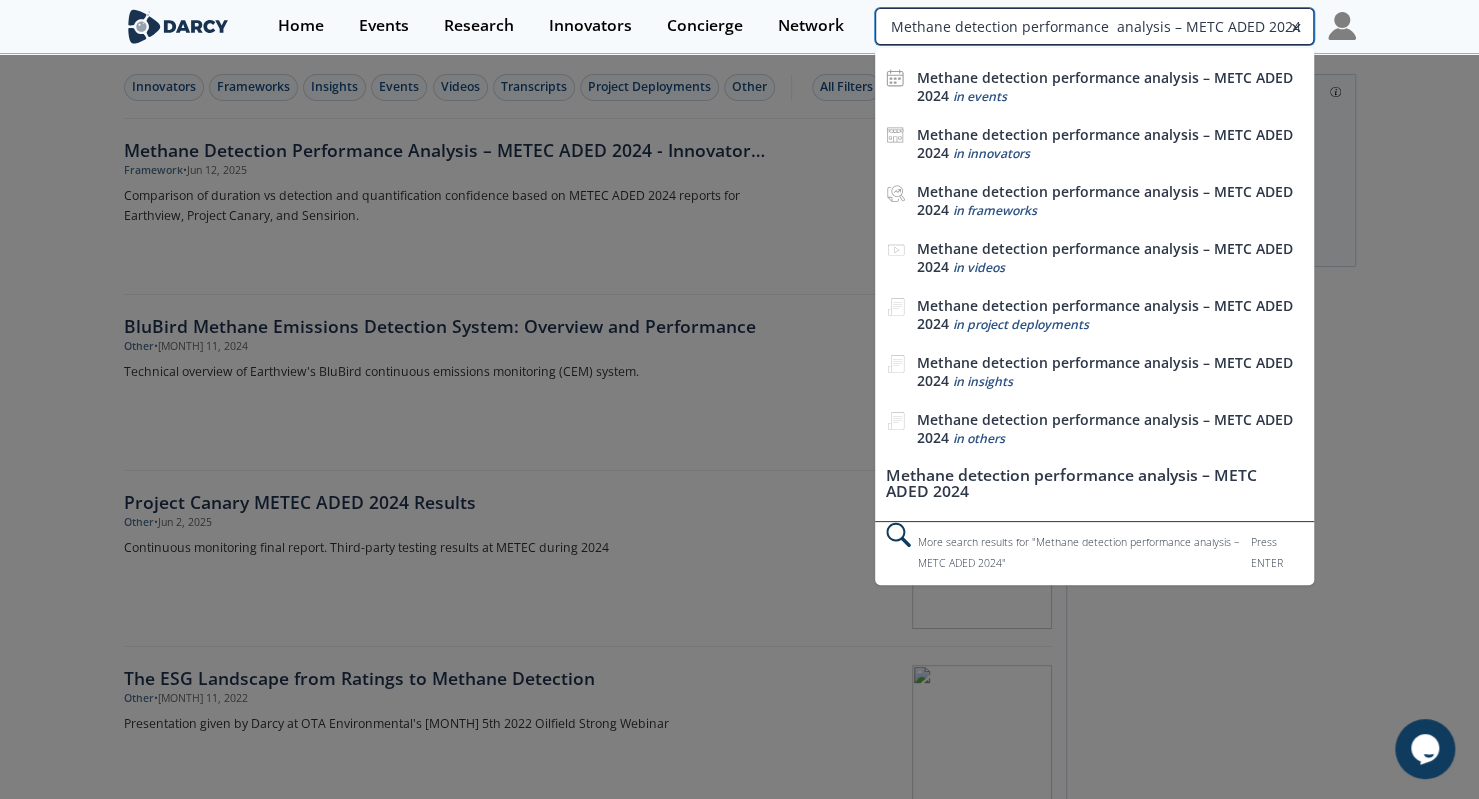 paste on "Continuous emissions monitoring: point sensor network" 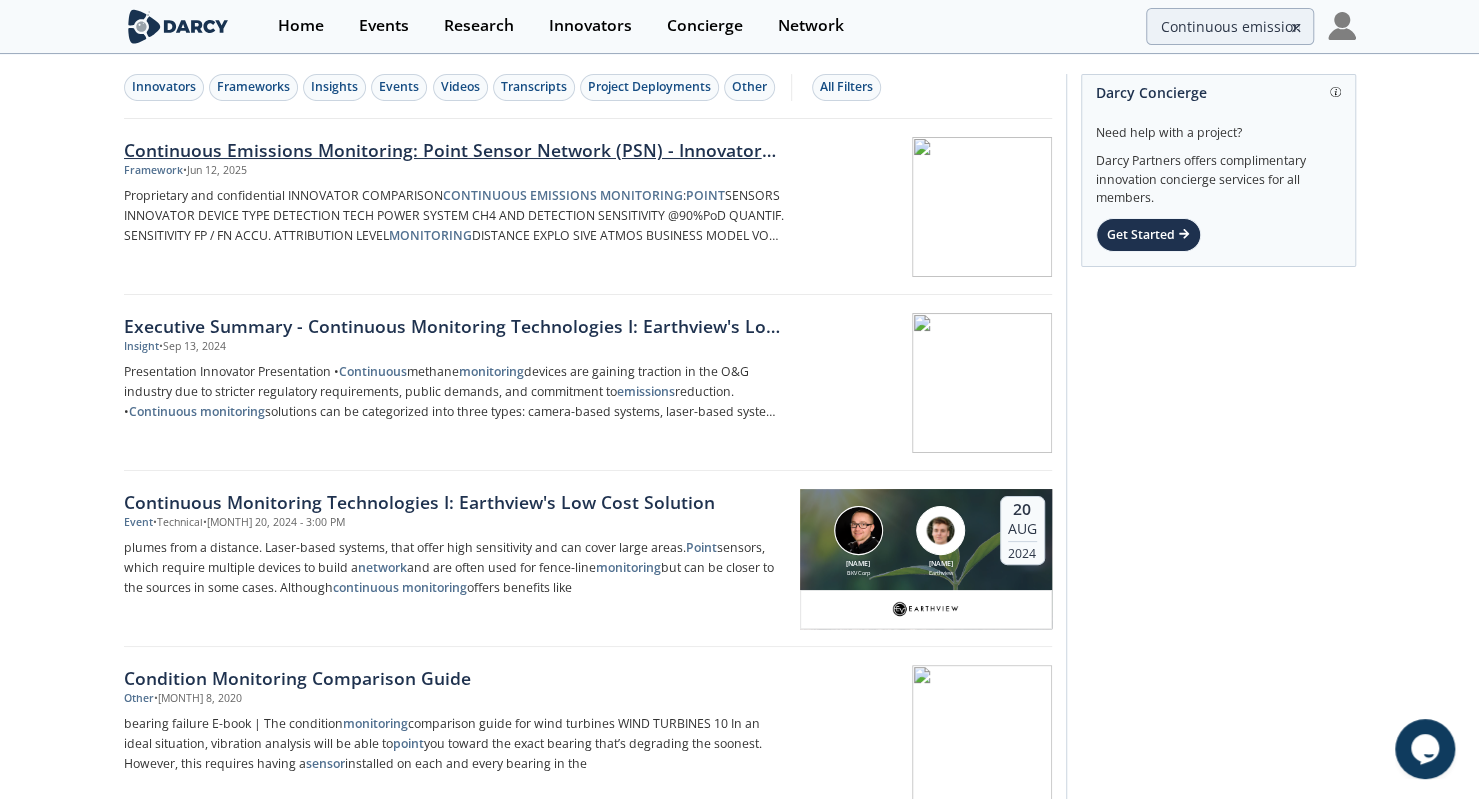 click on "Continuous Emissions Monitoring: Point Sensor Network (PSN) - Innovator Comparison" at bounding box center (455, 150) 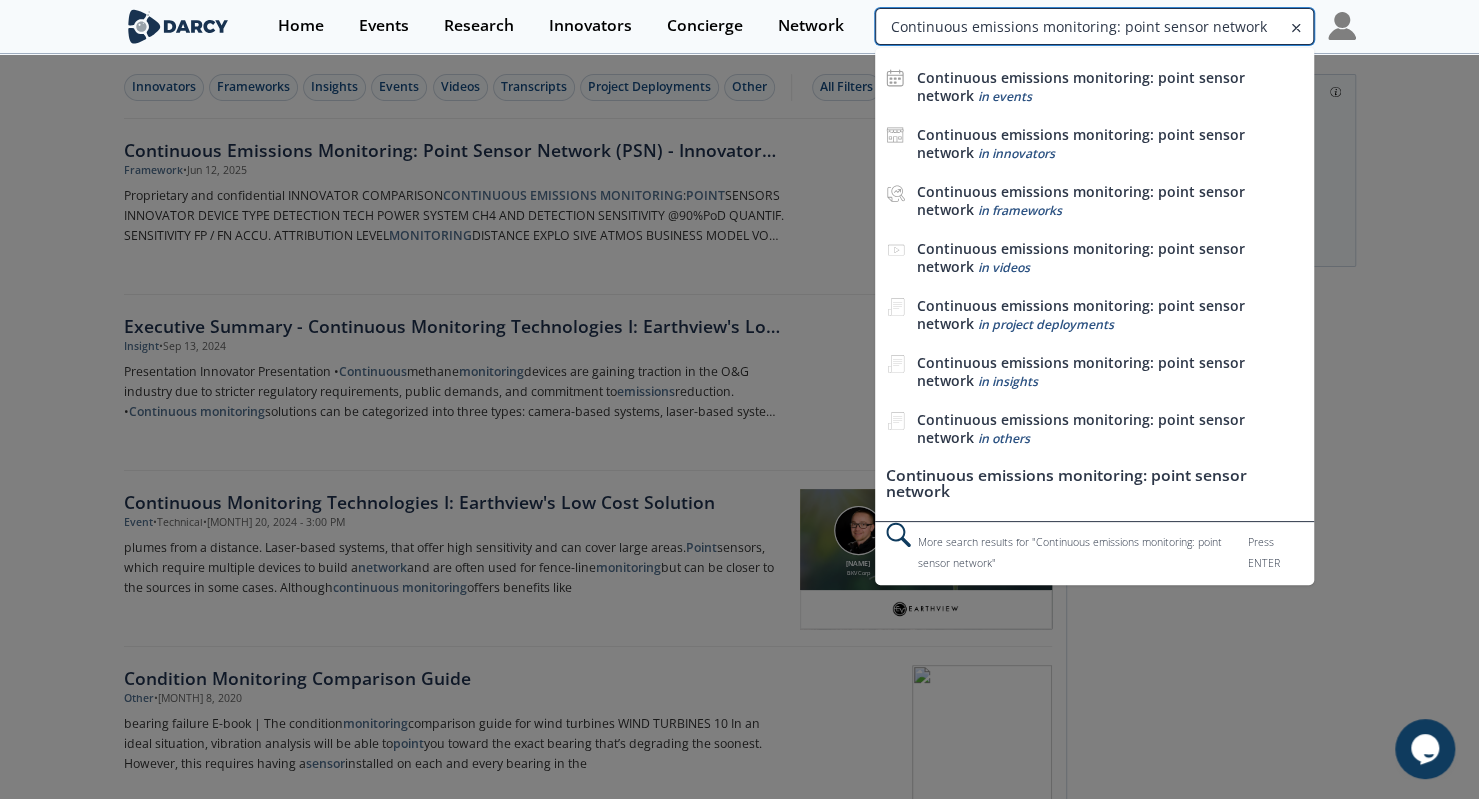 click on "Continuous emissions monitoring: point sensor network" at bounding box center (1094, 26) 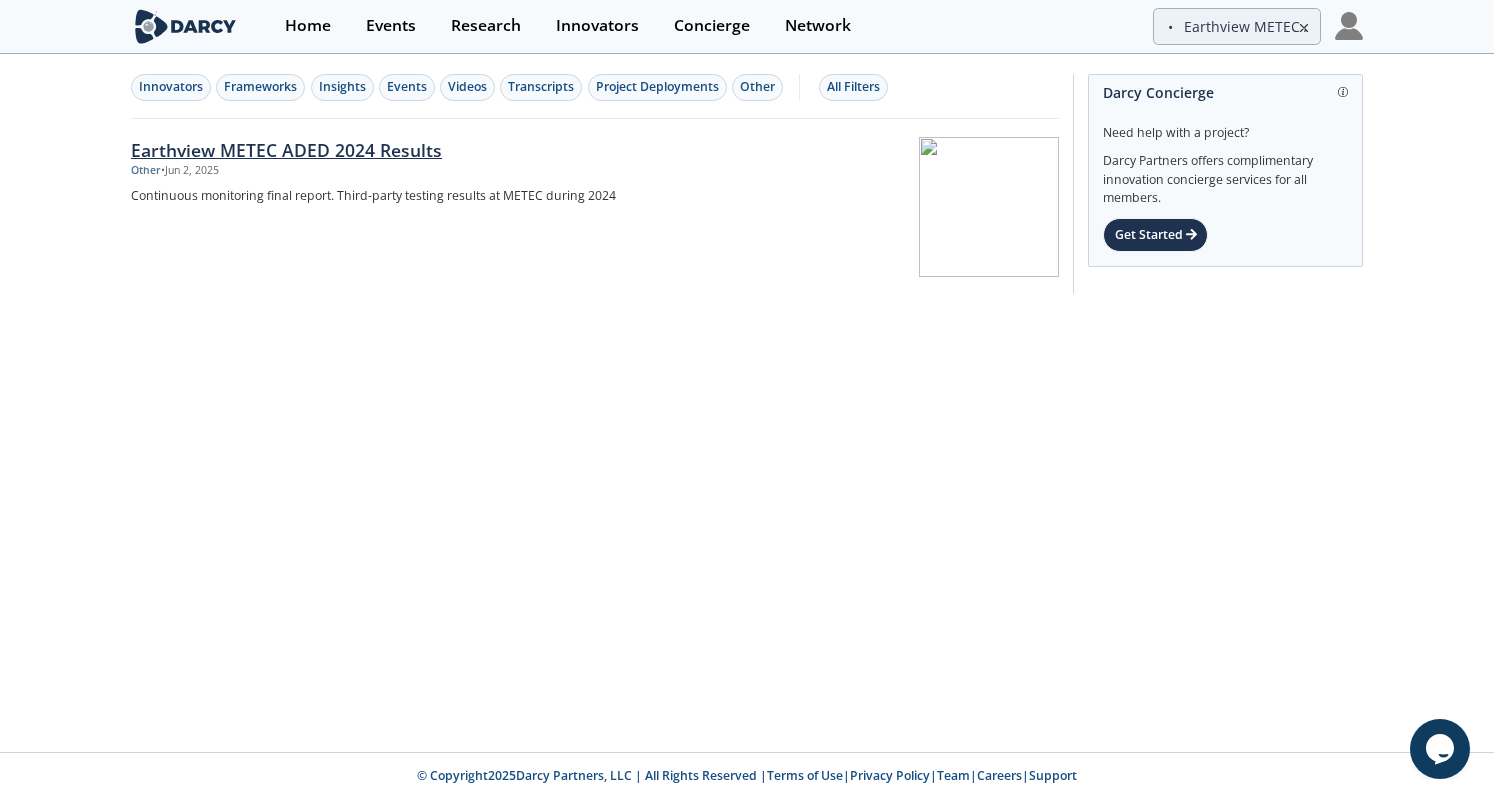 click on "Earthview METEC ADED 2024 Results" at bounding box center [462, 150] 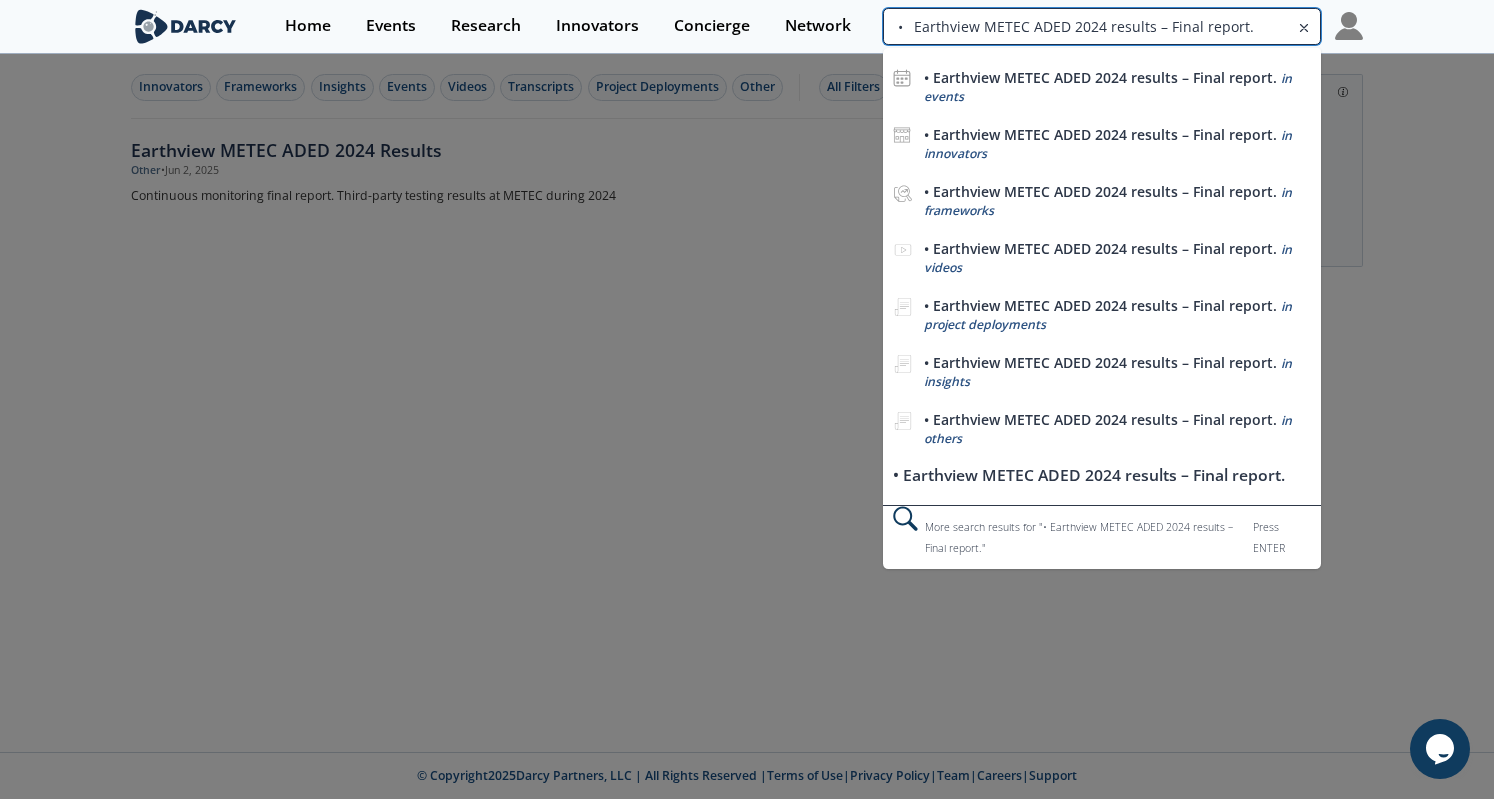 click on "•	Earthview METEC ADED 2024 results – Final report." at bounding box center (1102, 26) 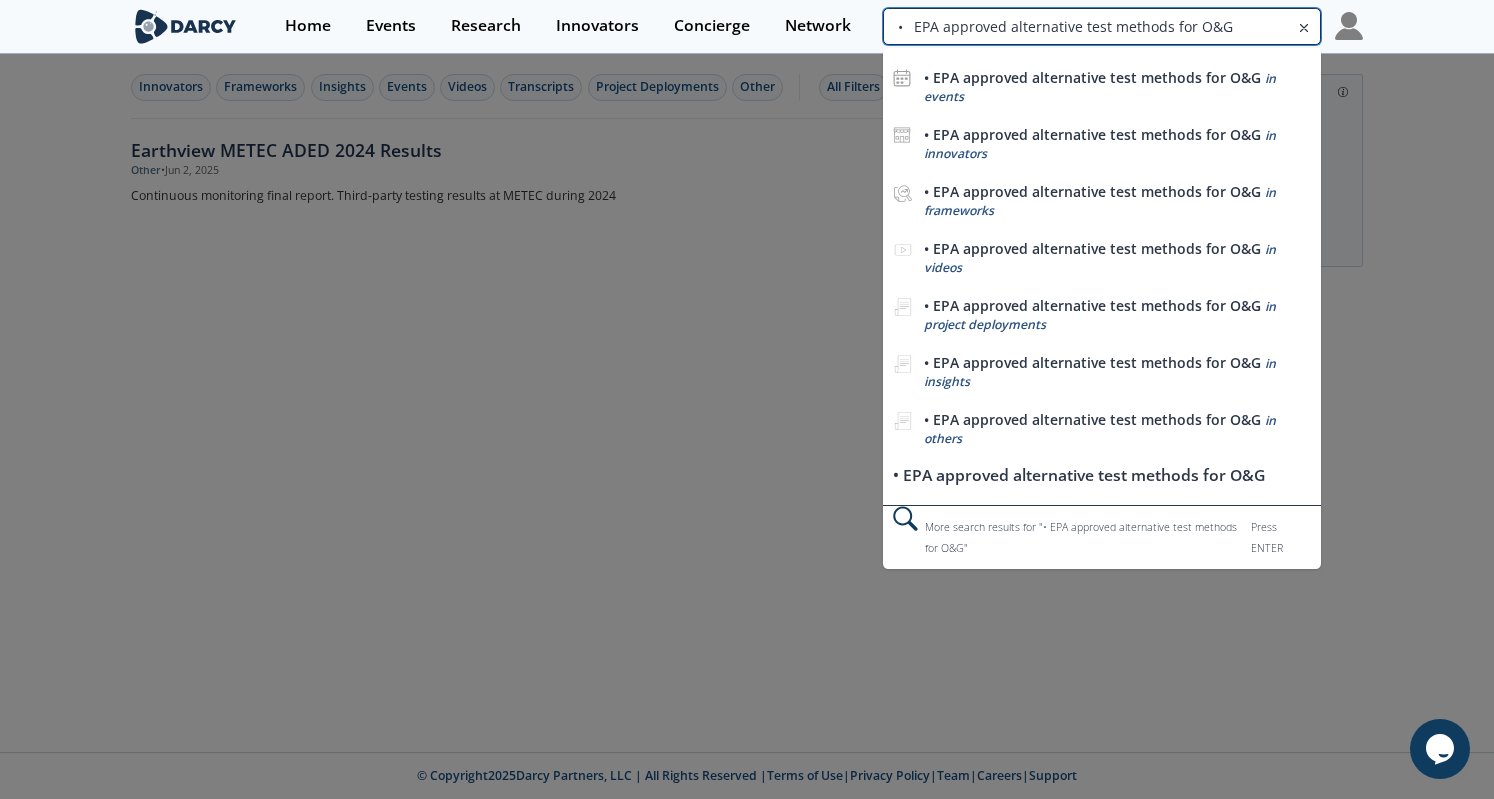 type on "•	EPA approved alternative test methods for O&G" 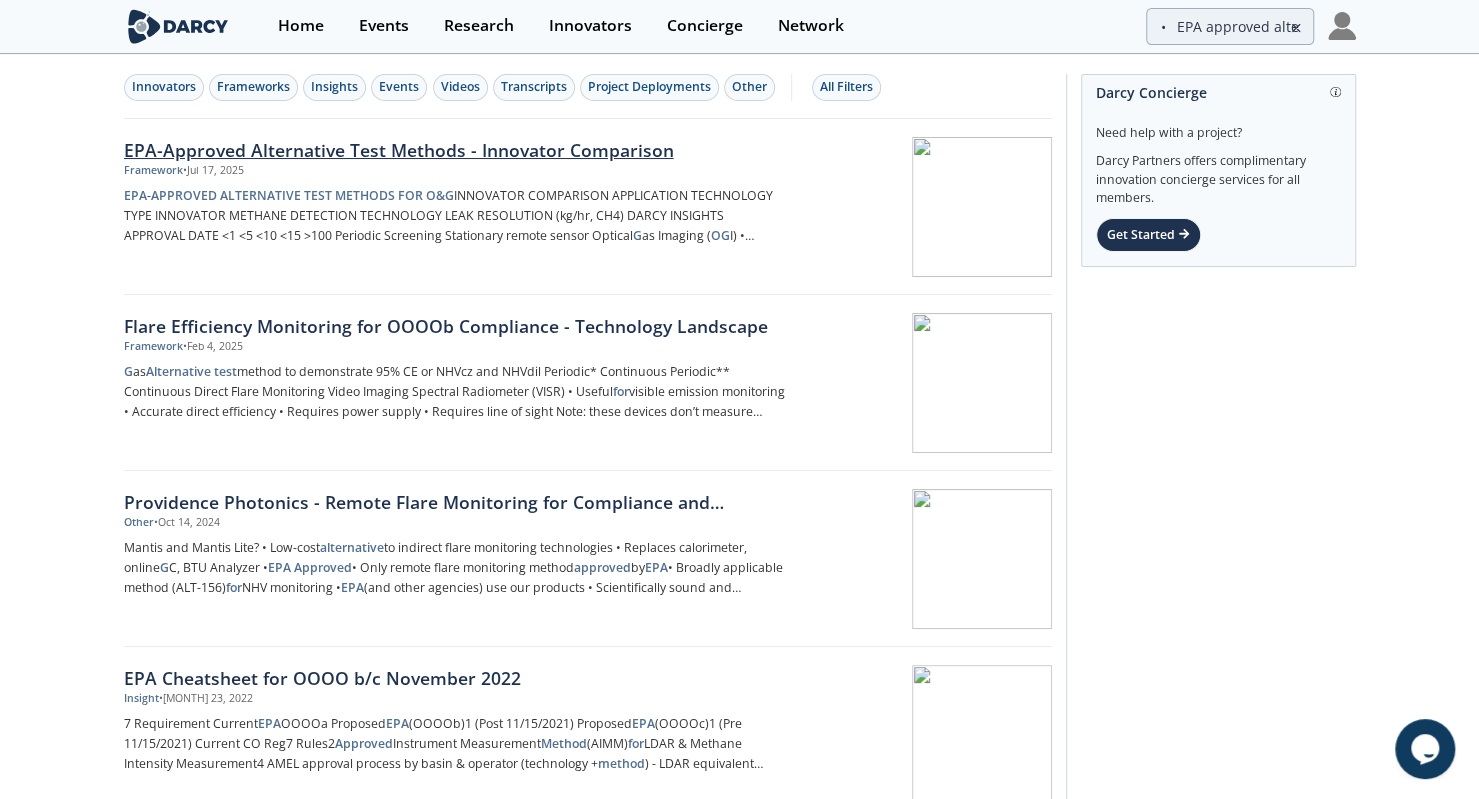 click on "Framework
•  Jul 17, 2025" at bounding box center [455, 171] 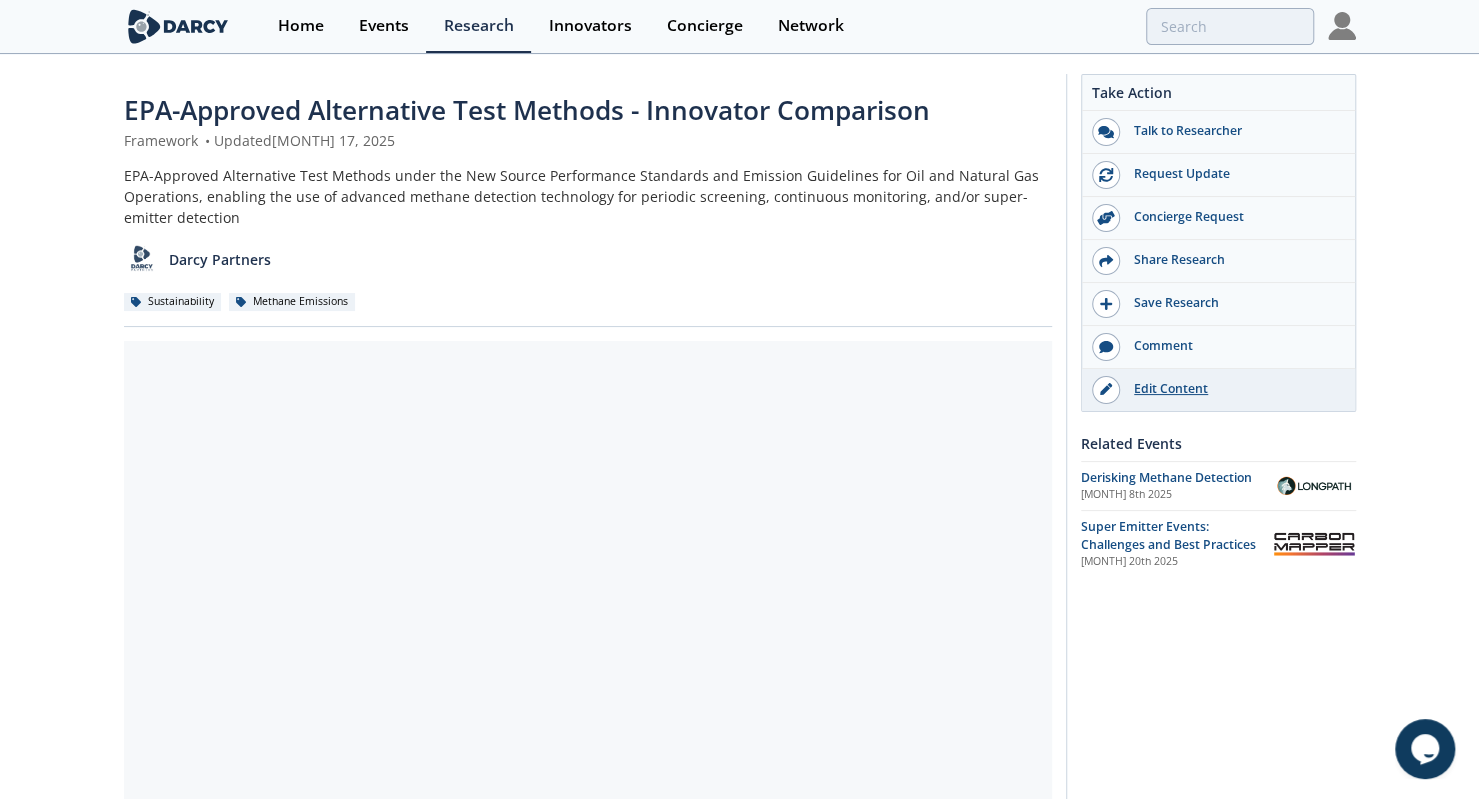 click on "Edit Content" at bounding box center (1218, 390) 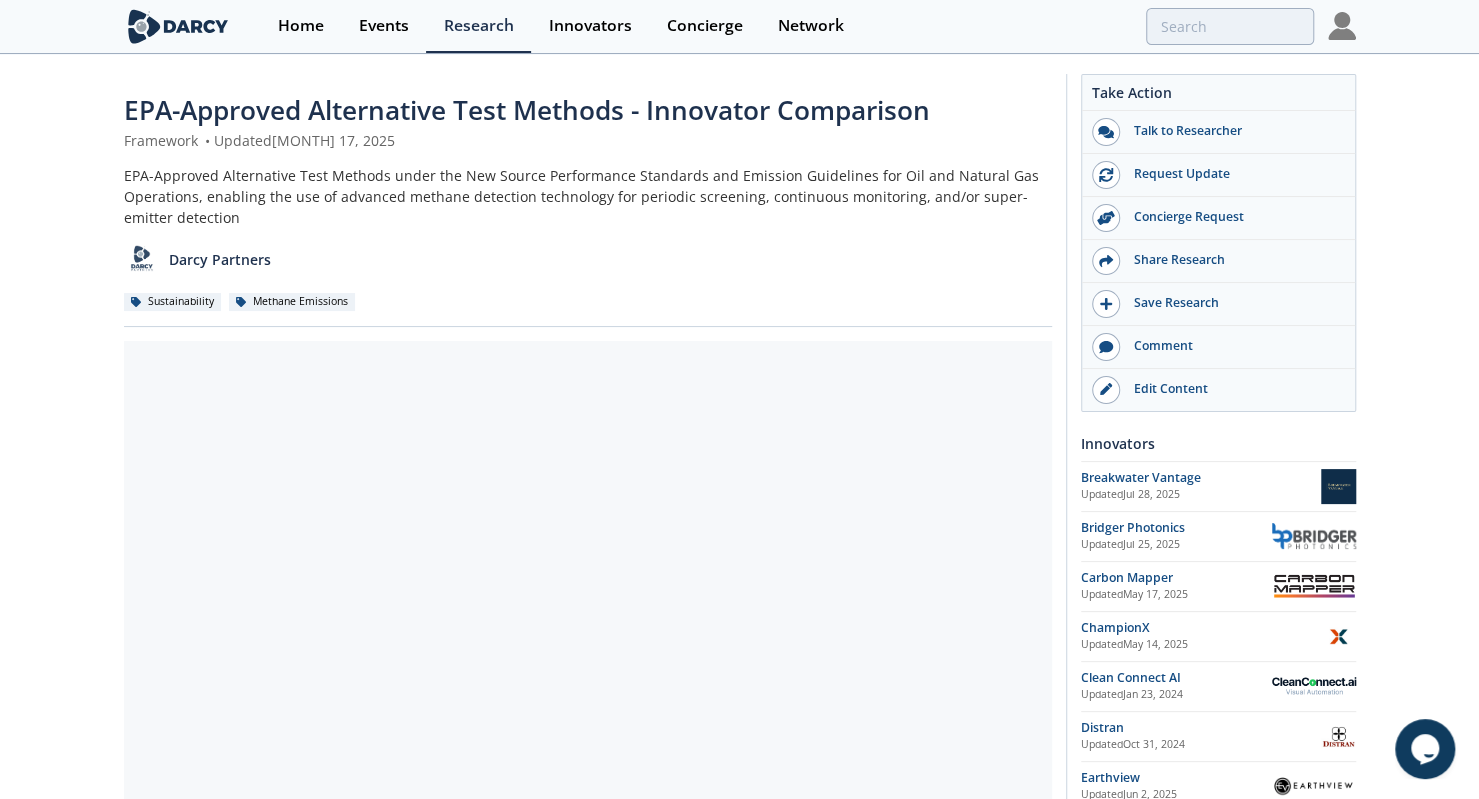 click on "EPA-Approved Alternative Test Methods - Innovator Comparison" at bounding box center (527, 110) 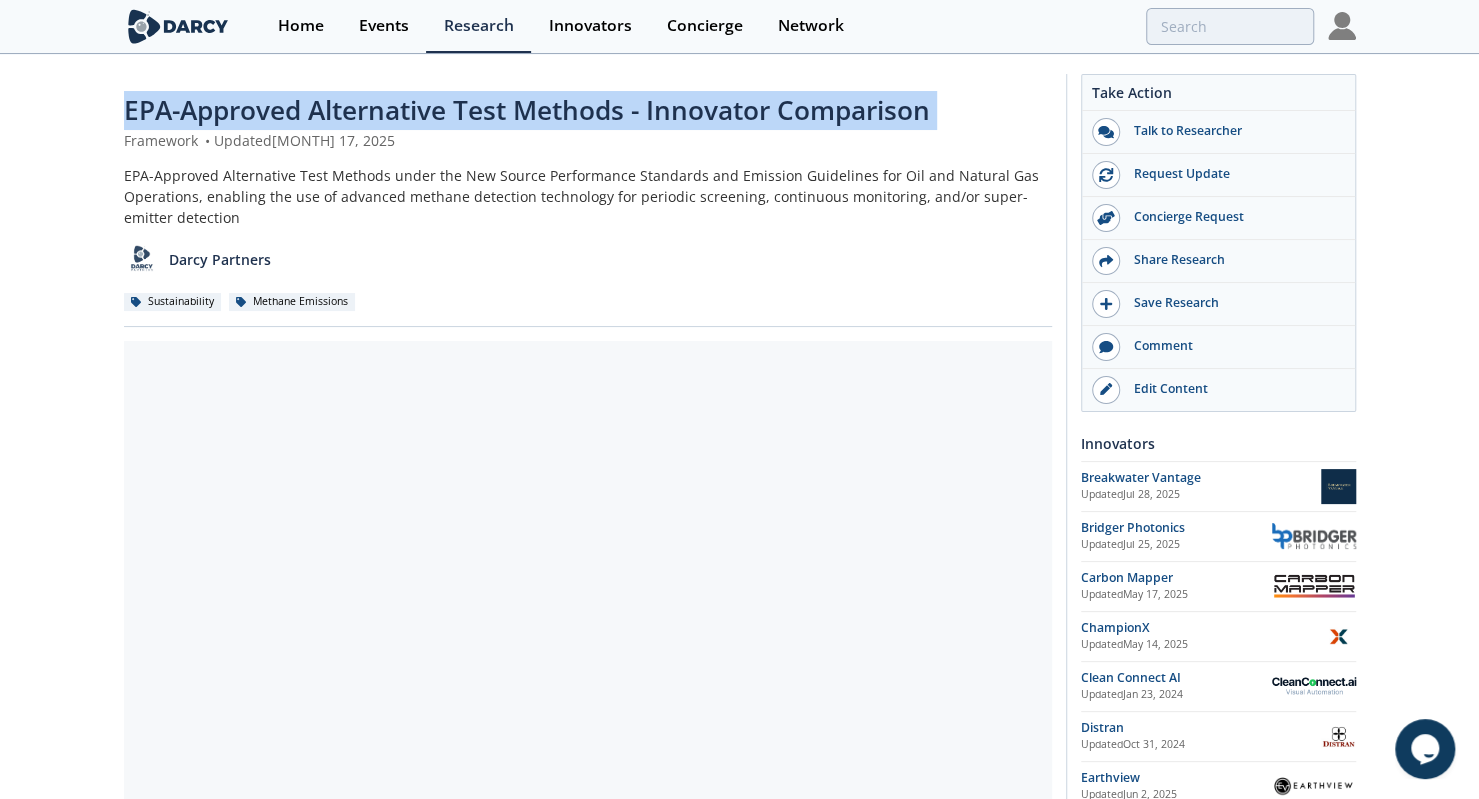 click on "EPA-Approved Alternative Test Methods - Innovator Comparison" at bounding box center [527, 110] 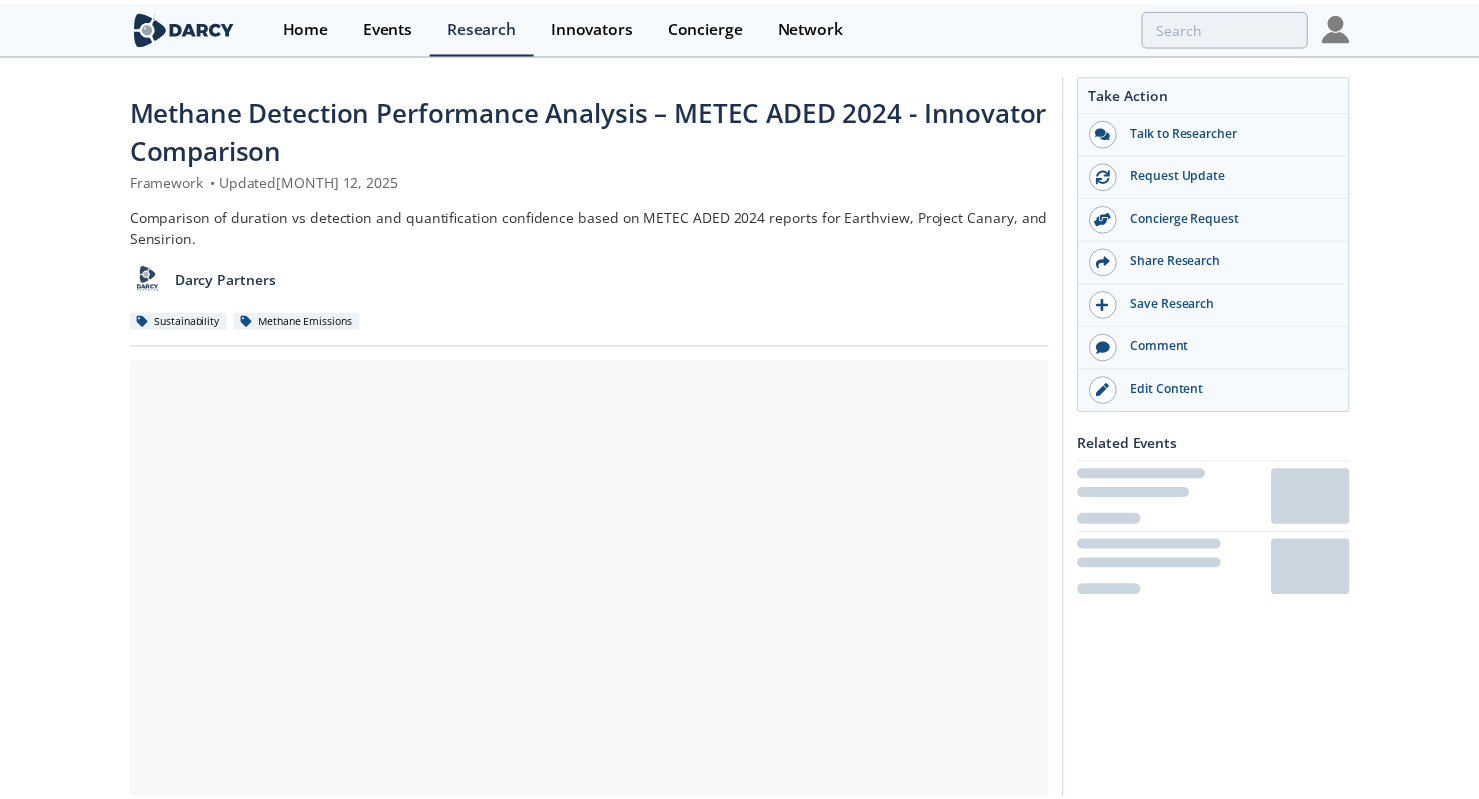 scroll, scrollTop: 0, scrollLeft: 0, axis: both 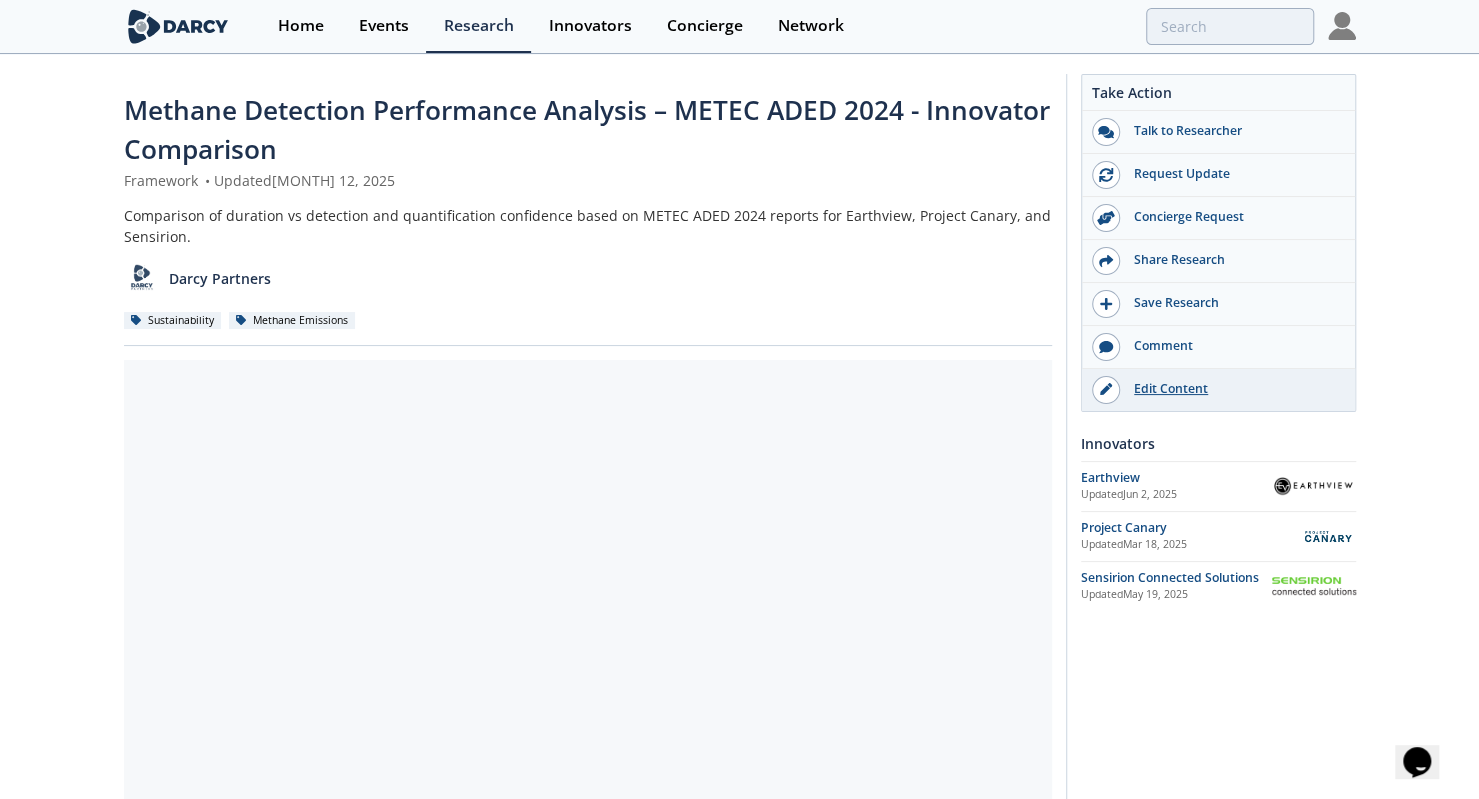 click on "Edit Content" at bounding box center (1218, 390) 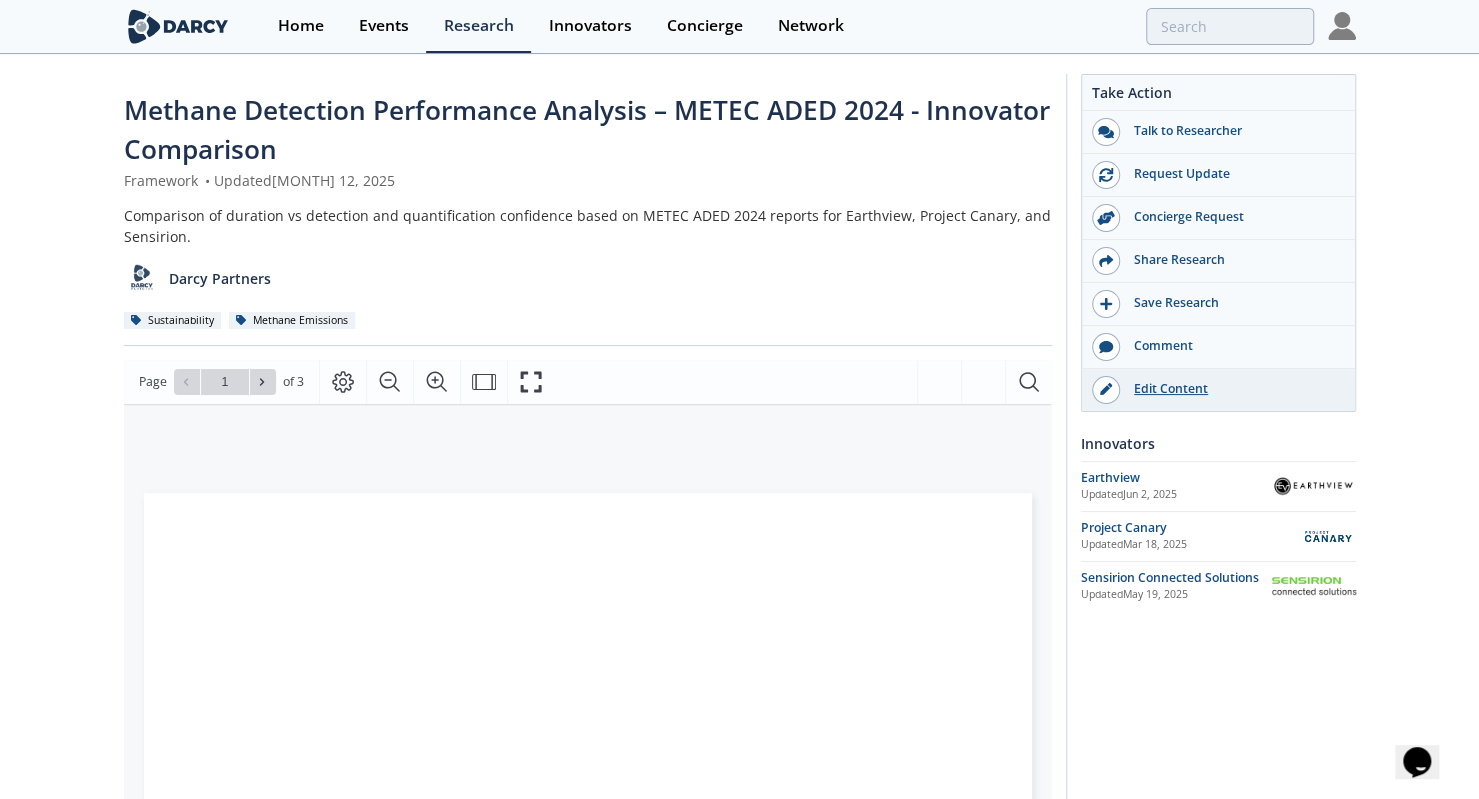 scroll, scrollTop: 0, scrollLeft: 0, axis: both 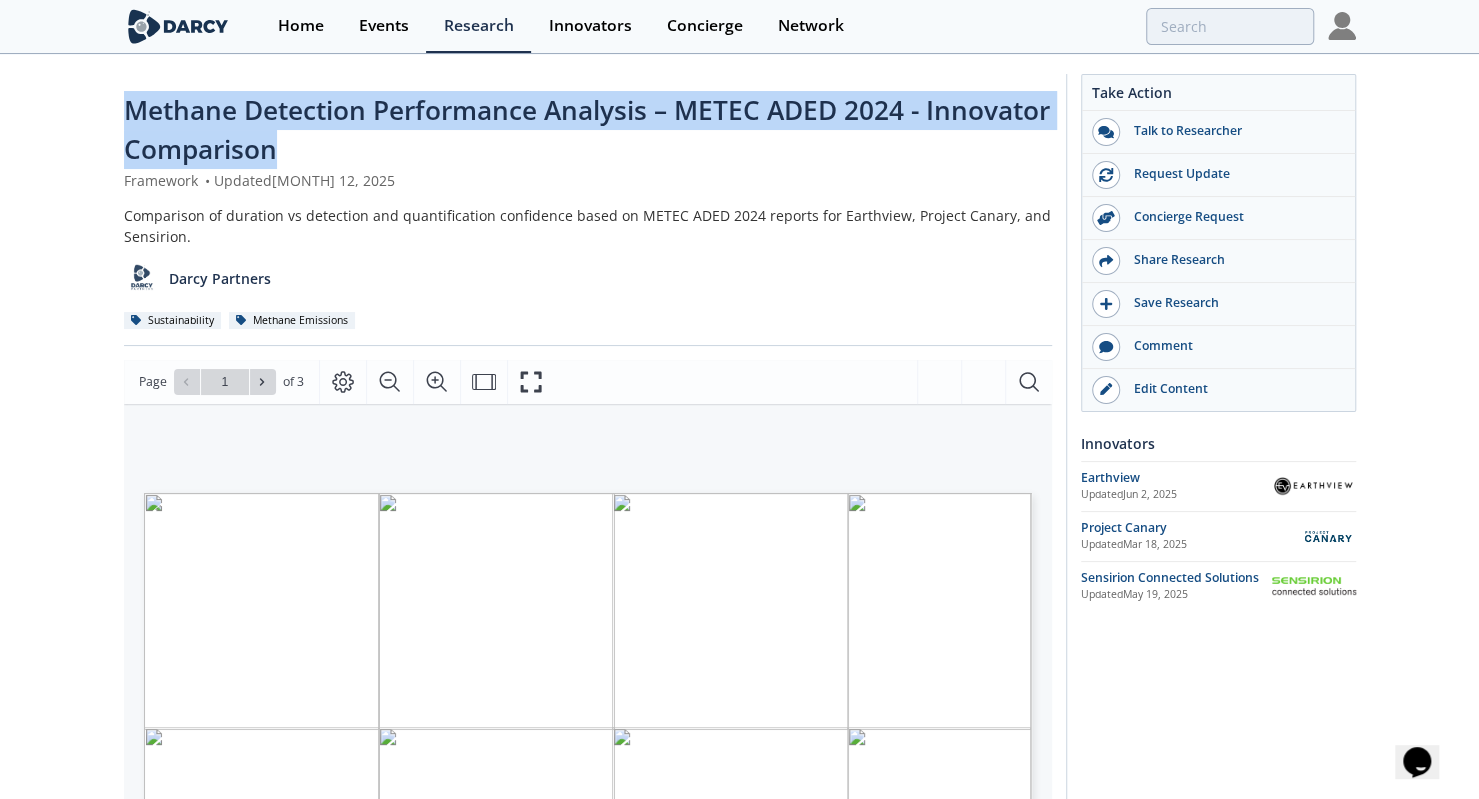 drag, startPoint x: 108, startPoint y: 114, endPoint x: 295, endPoint y: 139, distance: 188.66373 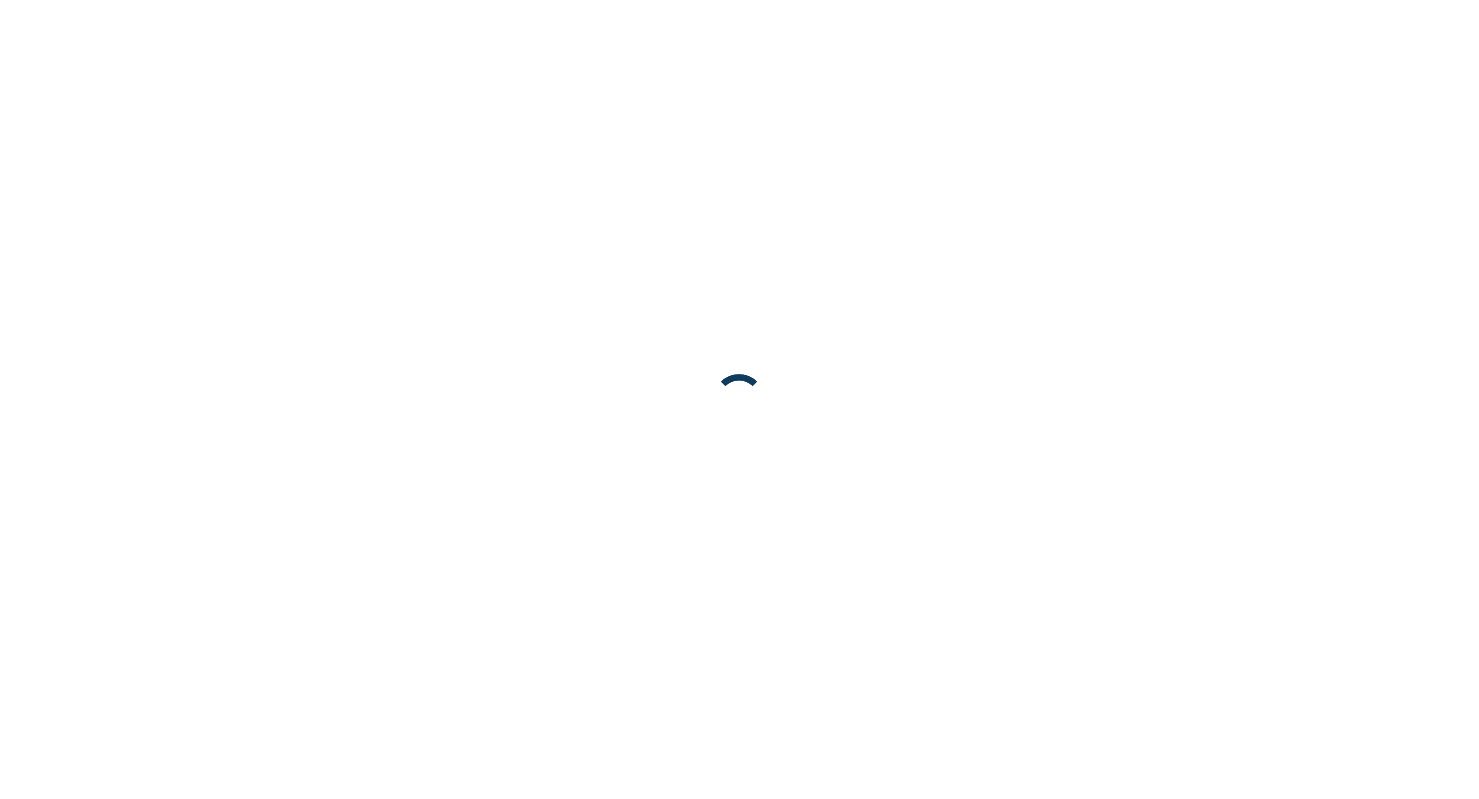 scroll, scrollTop: 0, scrollLeft: 0, axis: both 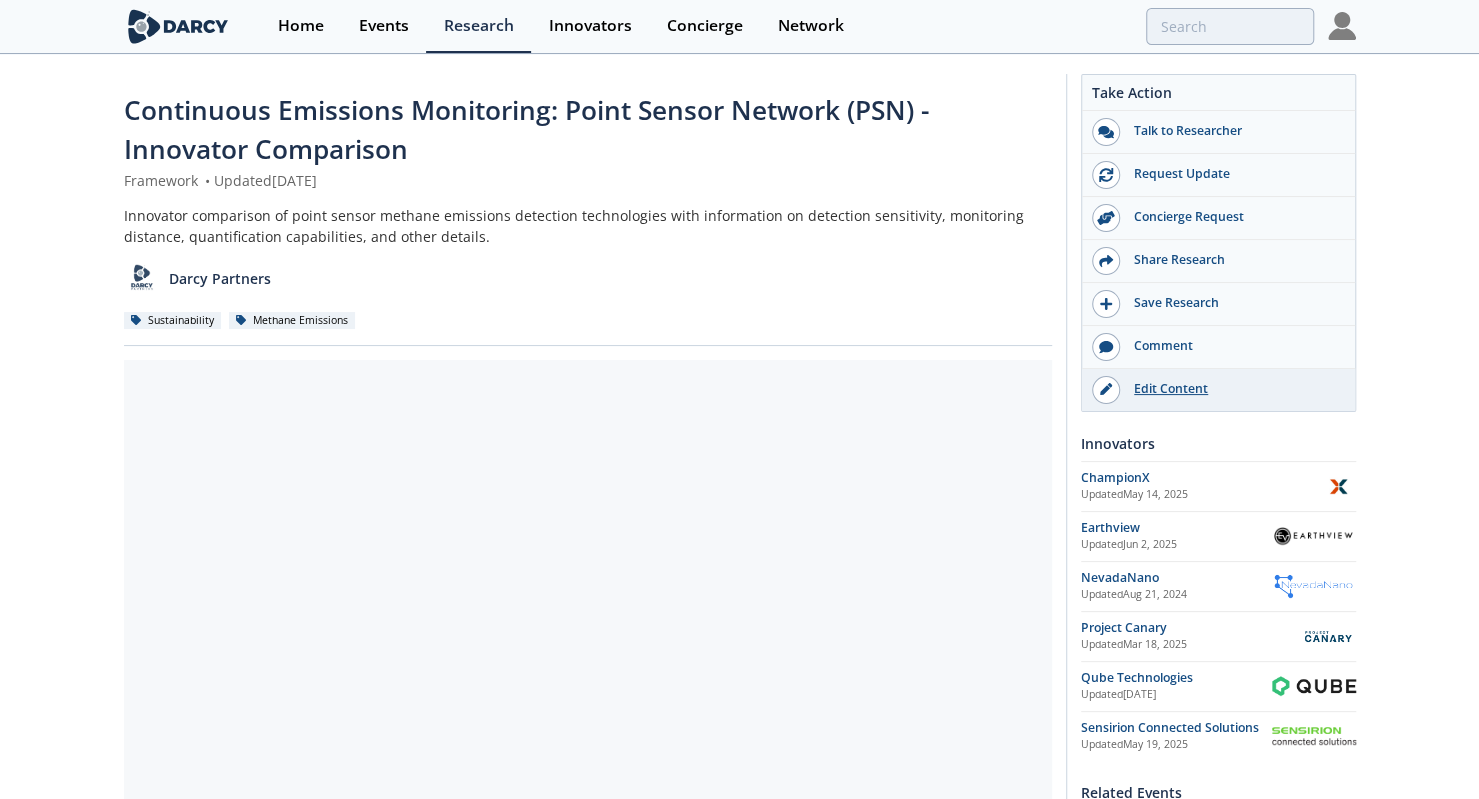 click on "Edit Content" at bounding box center [1232, 389] 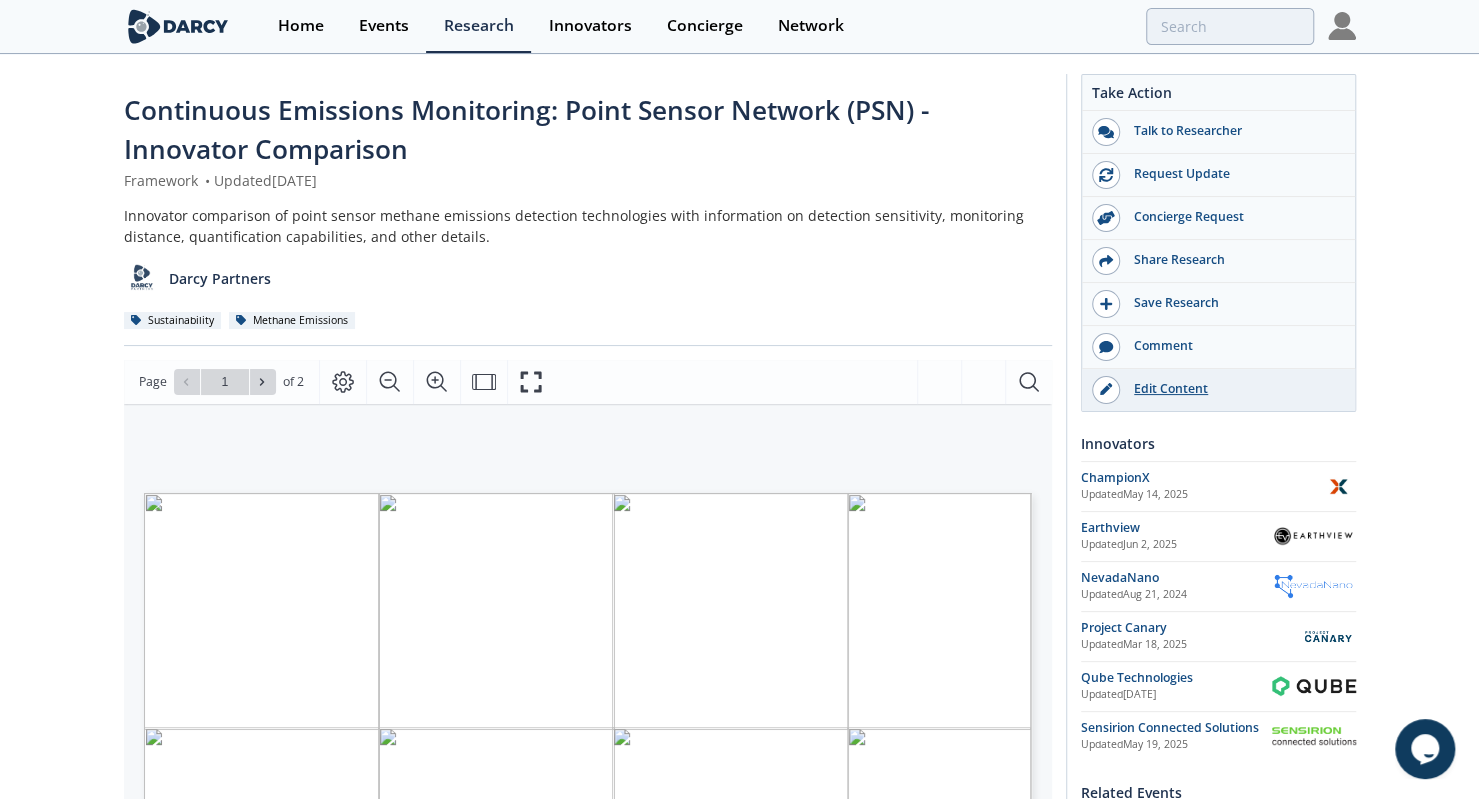 scroll, scrollTop: 0, scrollLeft: 0, axis: both 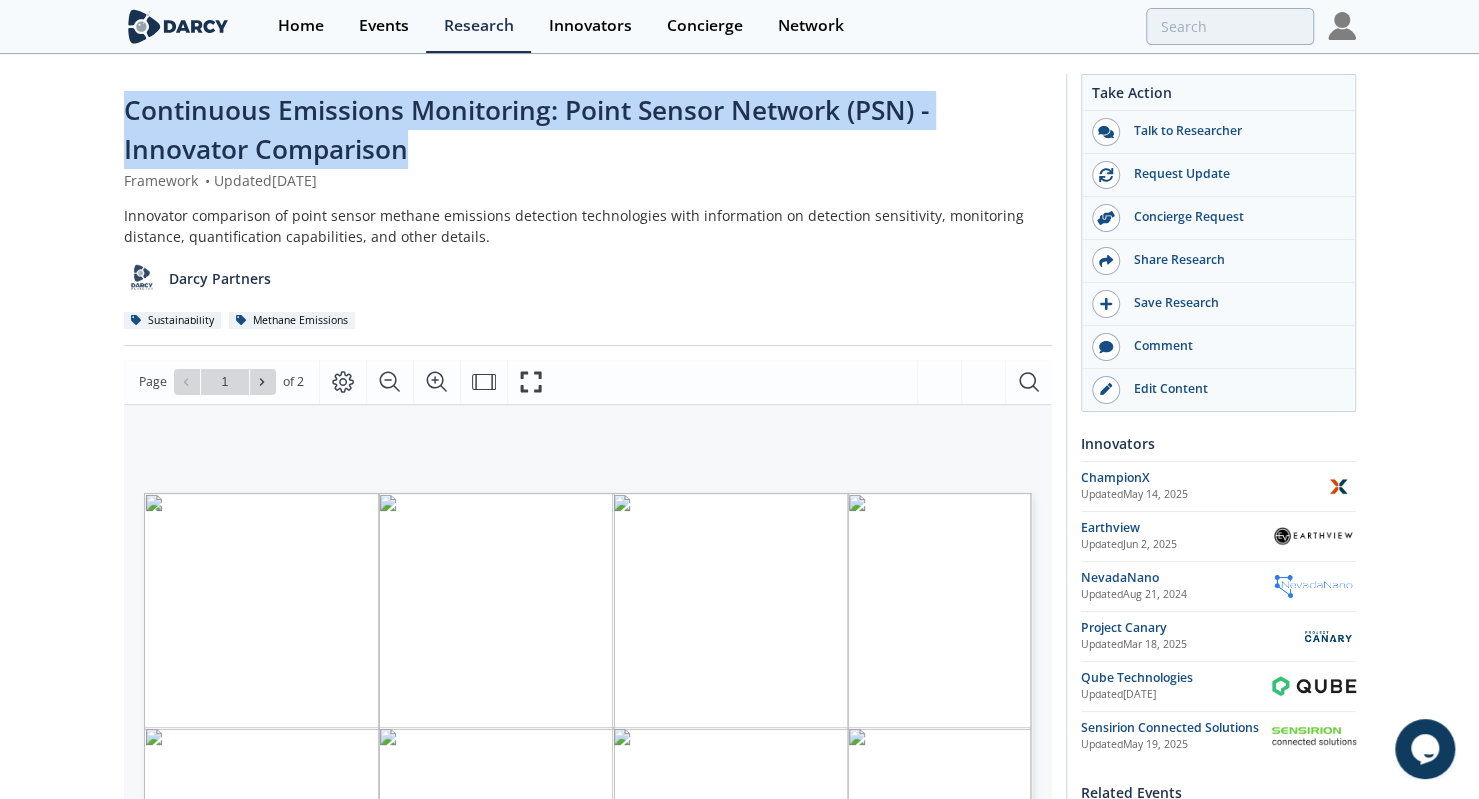 drag, startPoint x: 122, startPoint y: 101, endPoint x: 466, endPoint y: 139, distance: 346.09247 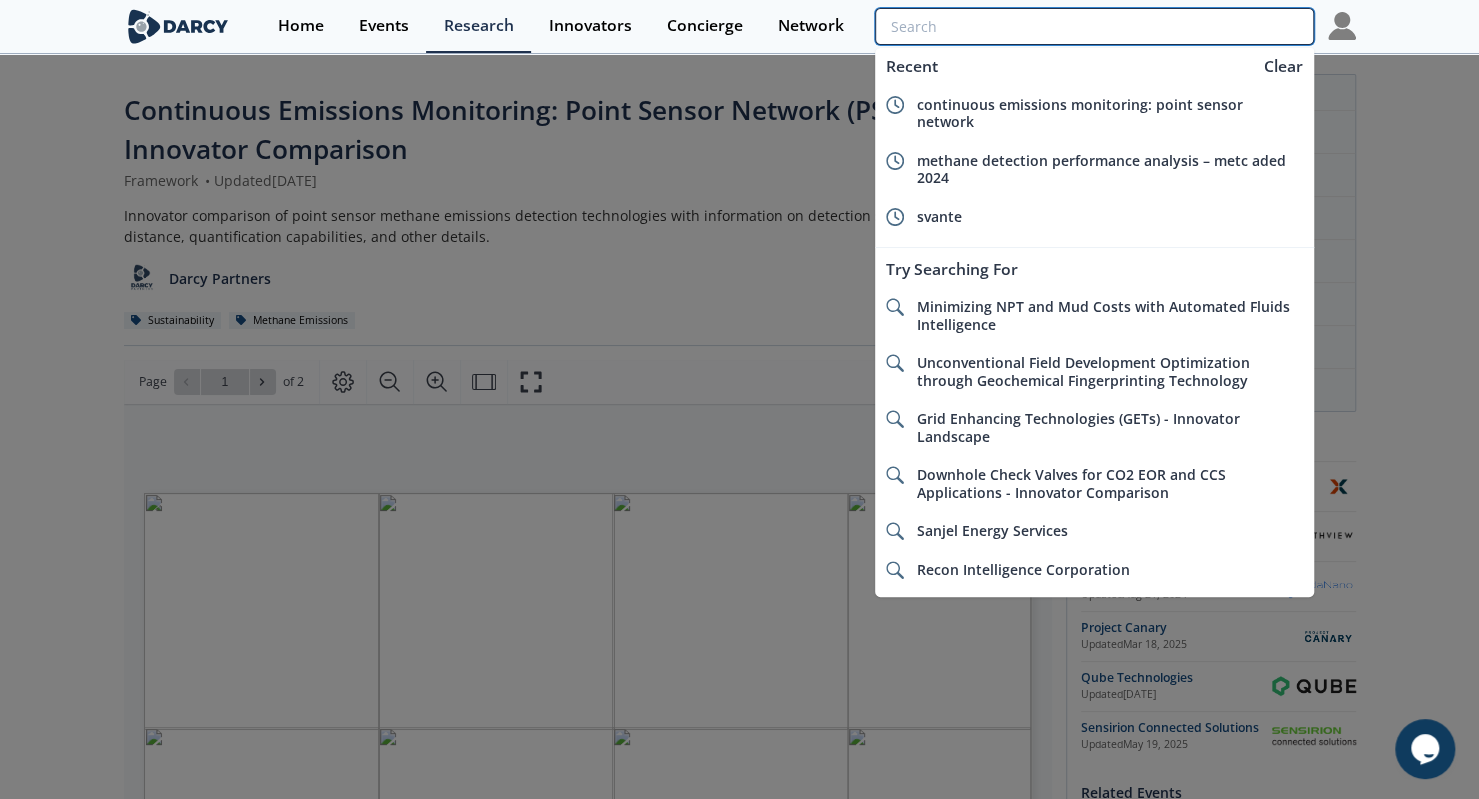 click at bounding box center [1094, 26] 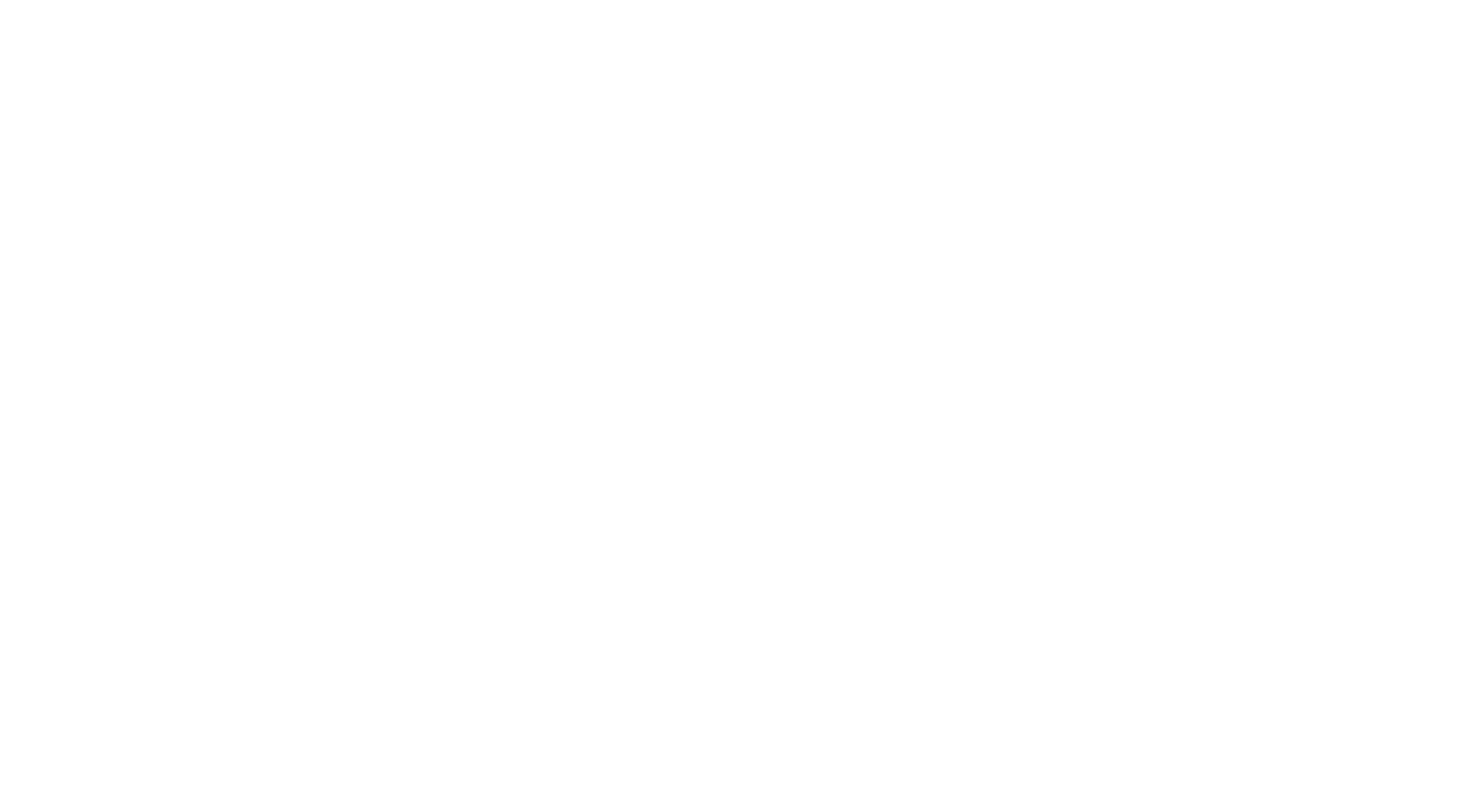 scroll, scrollTop: 0, scrollLeft: 0, axis: both 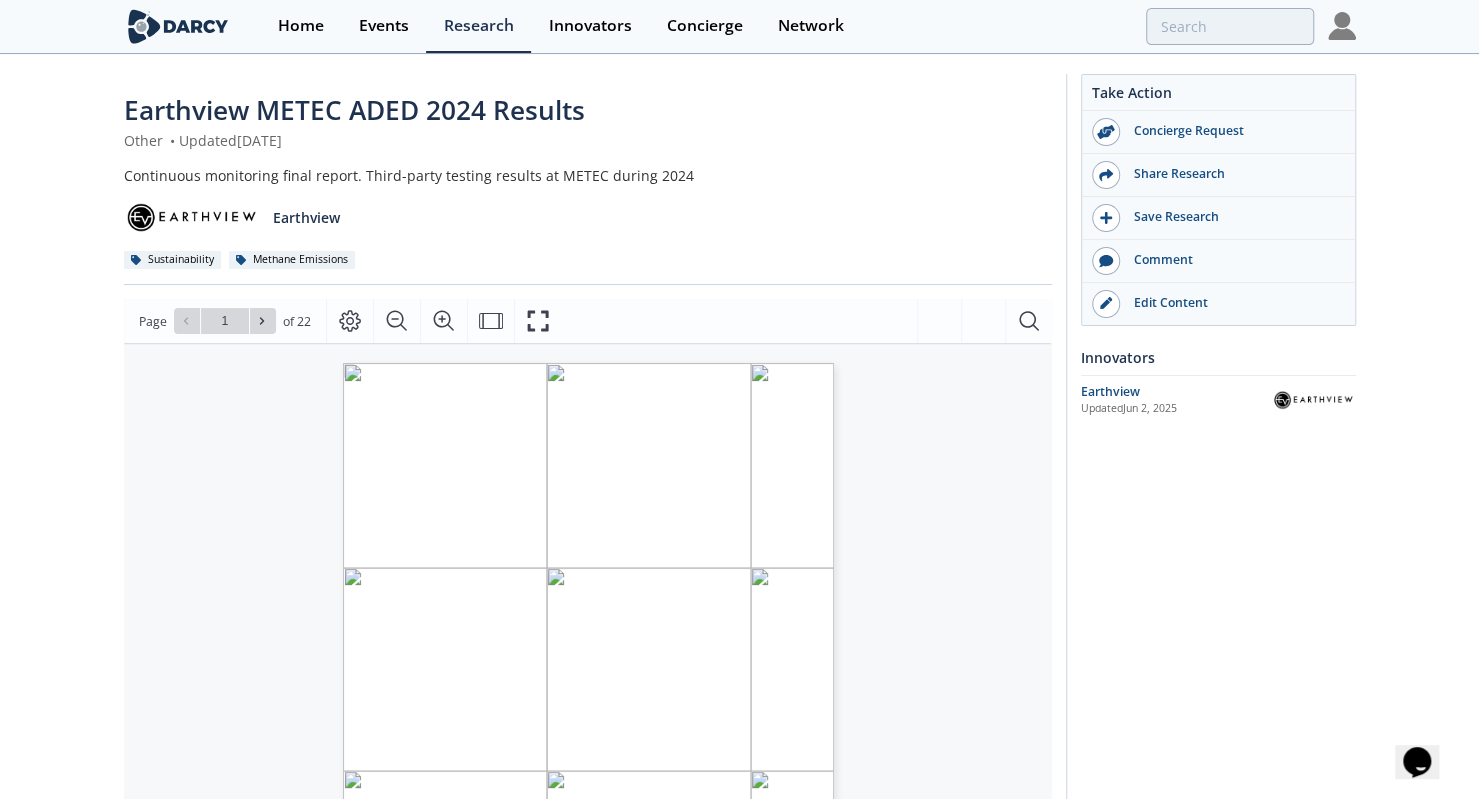 click on "Earthview" at bounding box center [588, 210] 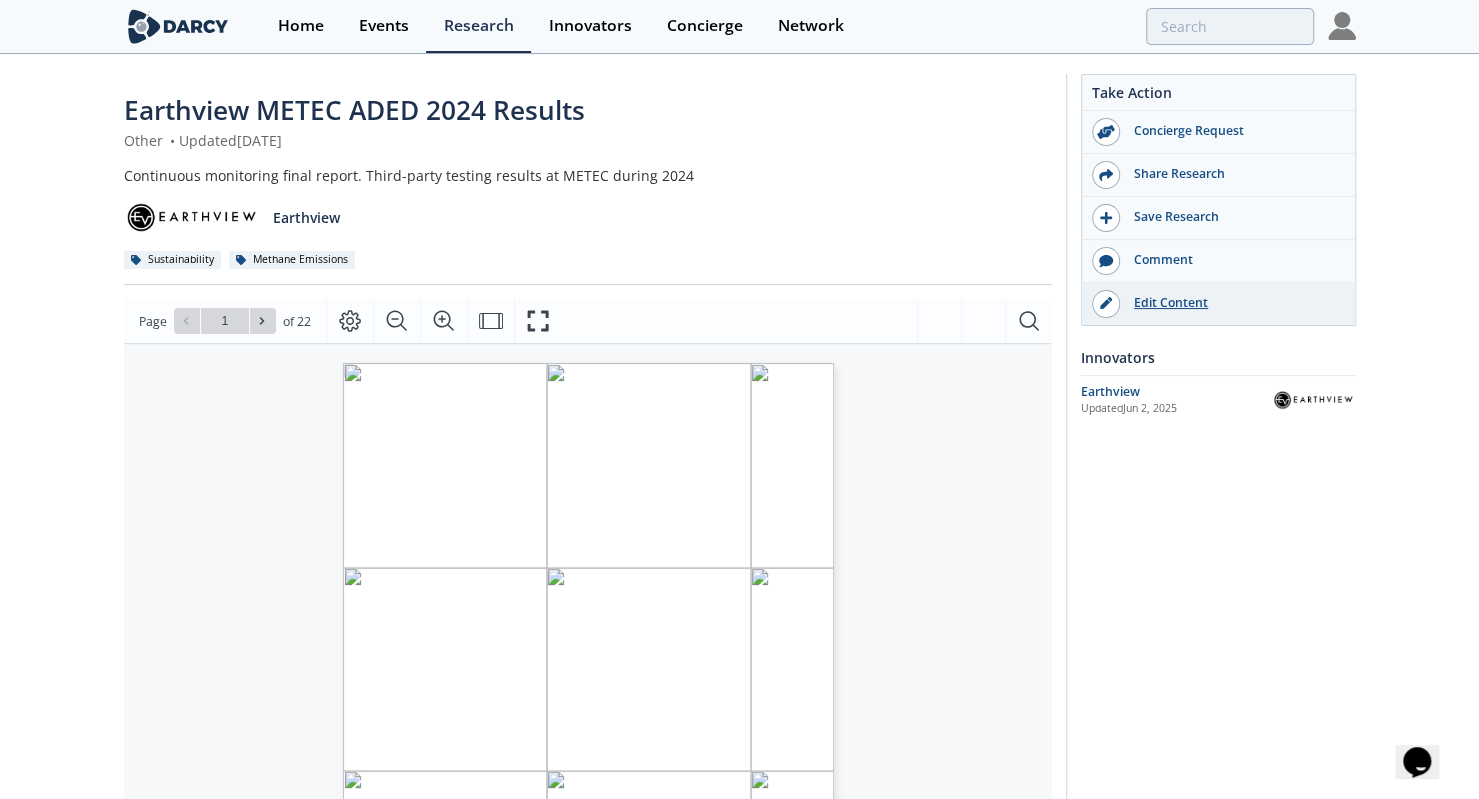 click on "Edit Content" at bounding box center (1232, 303) 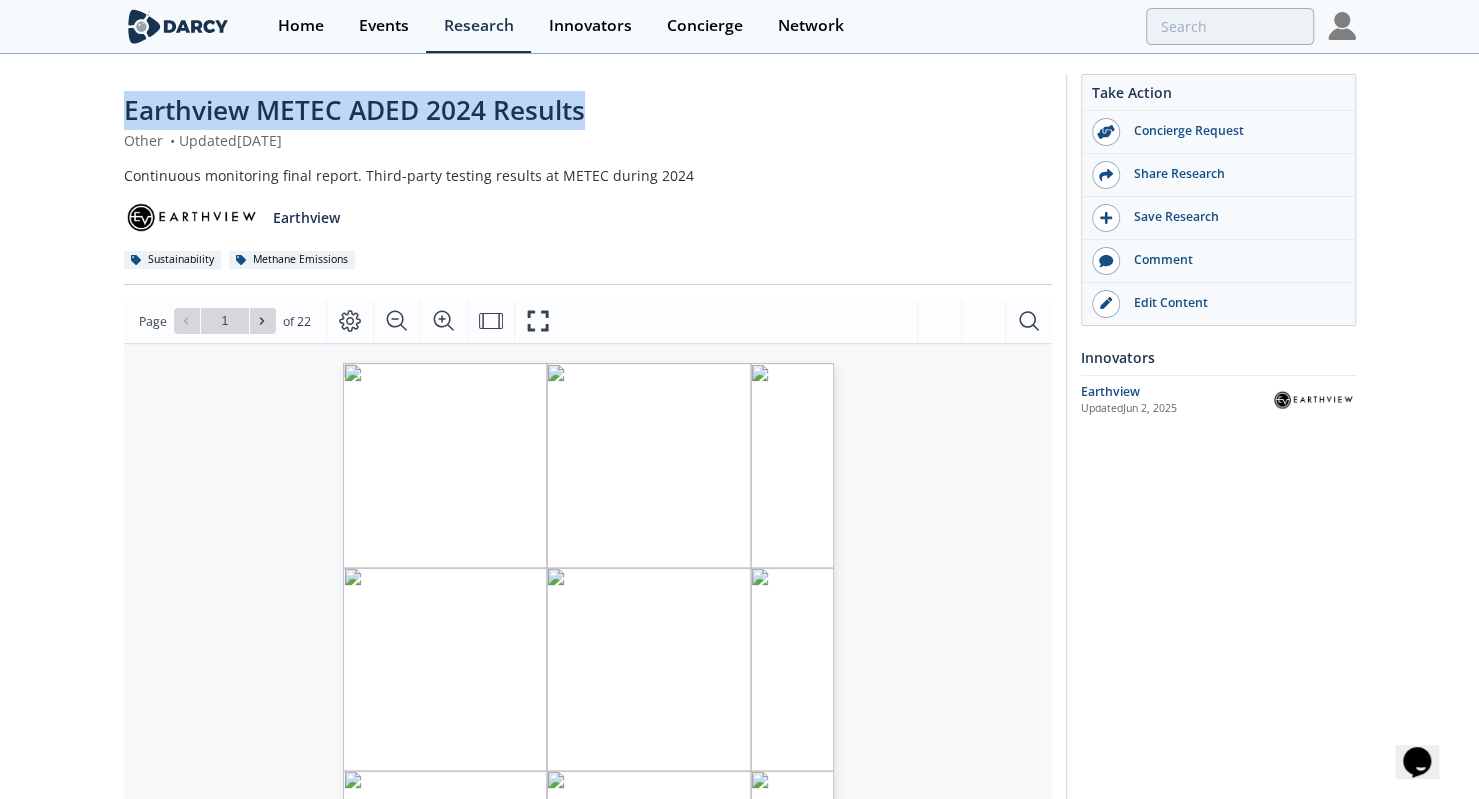drag, startPoint x: 104, startPoint y: 106, endPoint x: 636, endPoint y: 99, distance: 532.046 